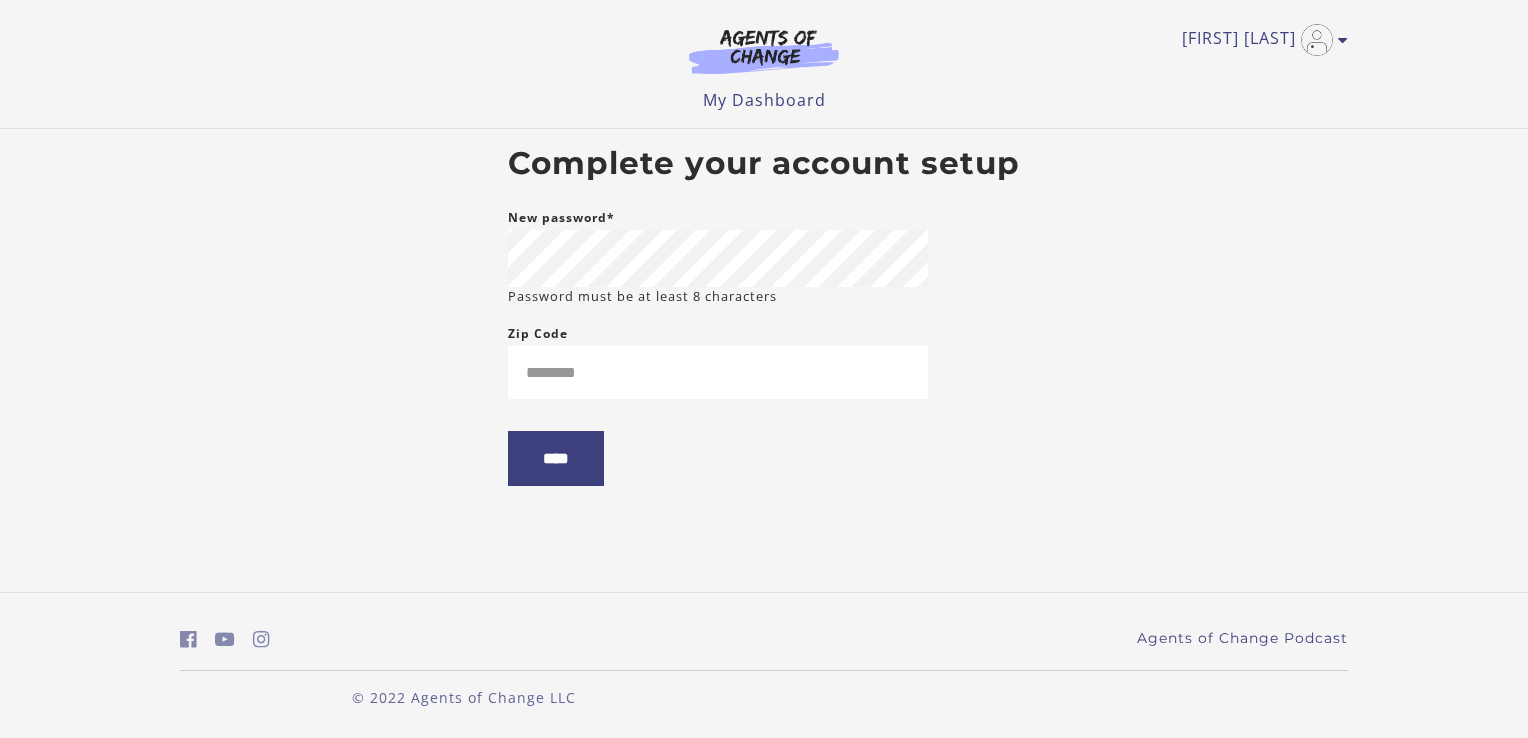 scroll, scrollTop: 0, scrollLeft: 0, axis: both 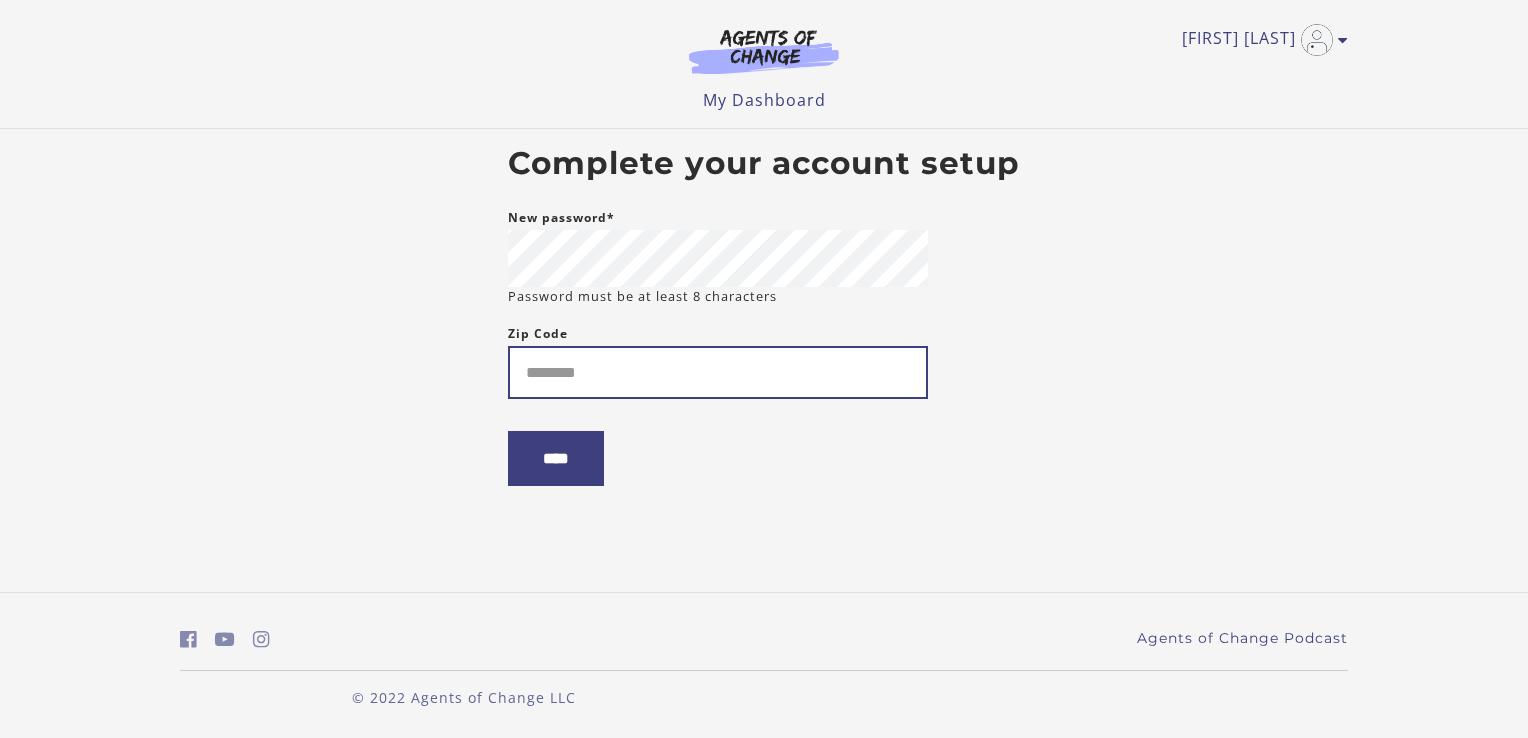 click on "Zip Code" at bounding box center (718, 372) 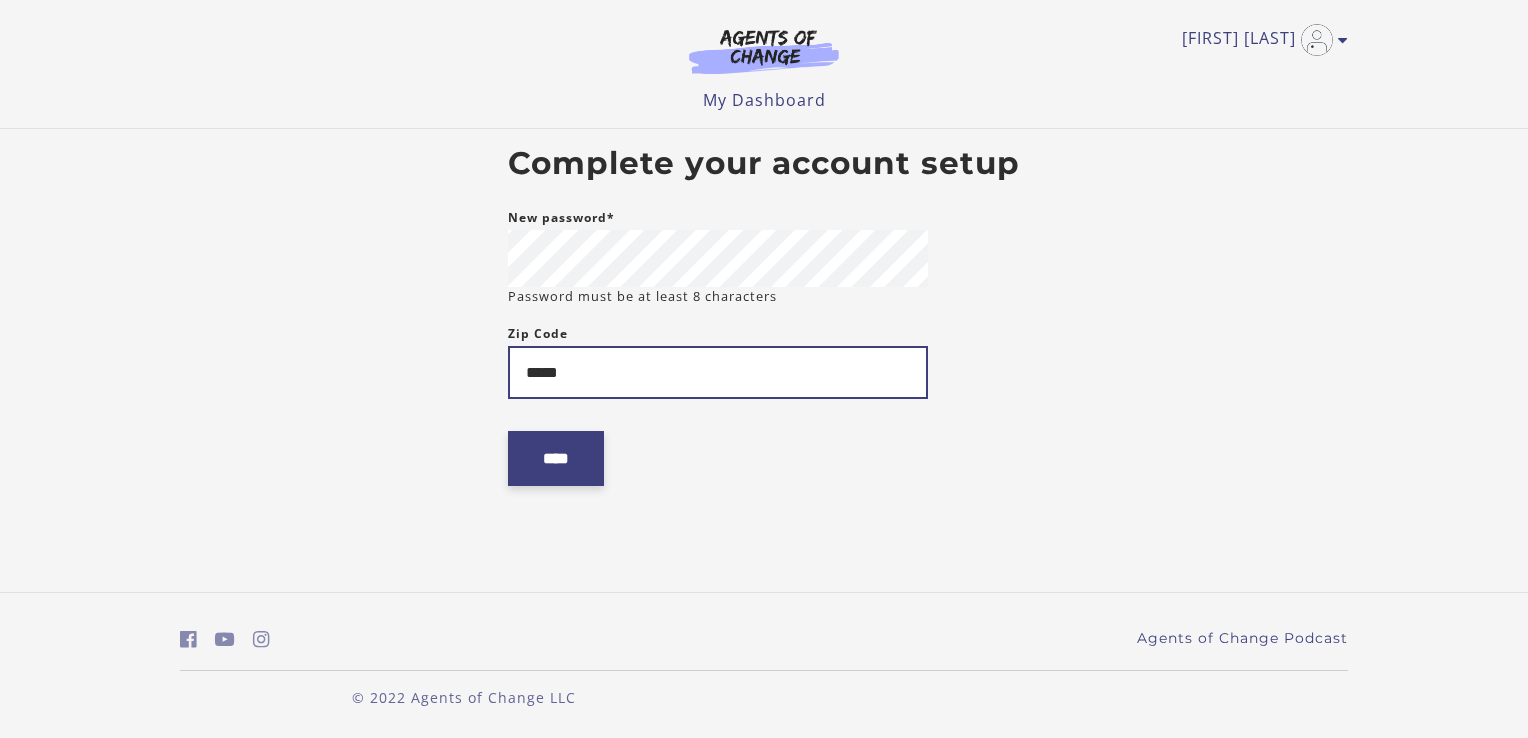 type on "*****" 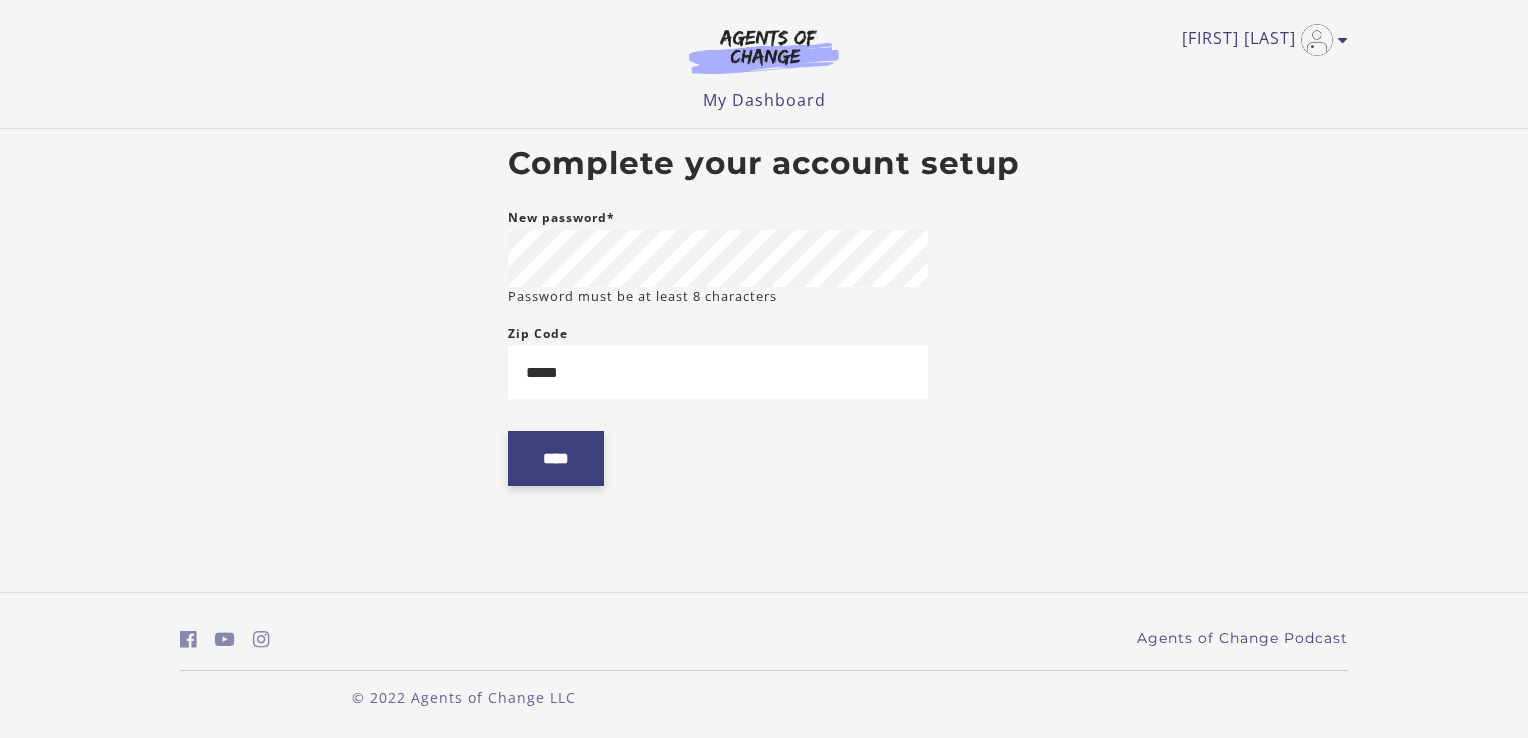 click on "****" at bounding box center [556, 458] 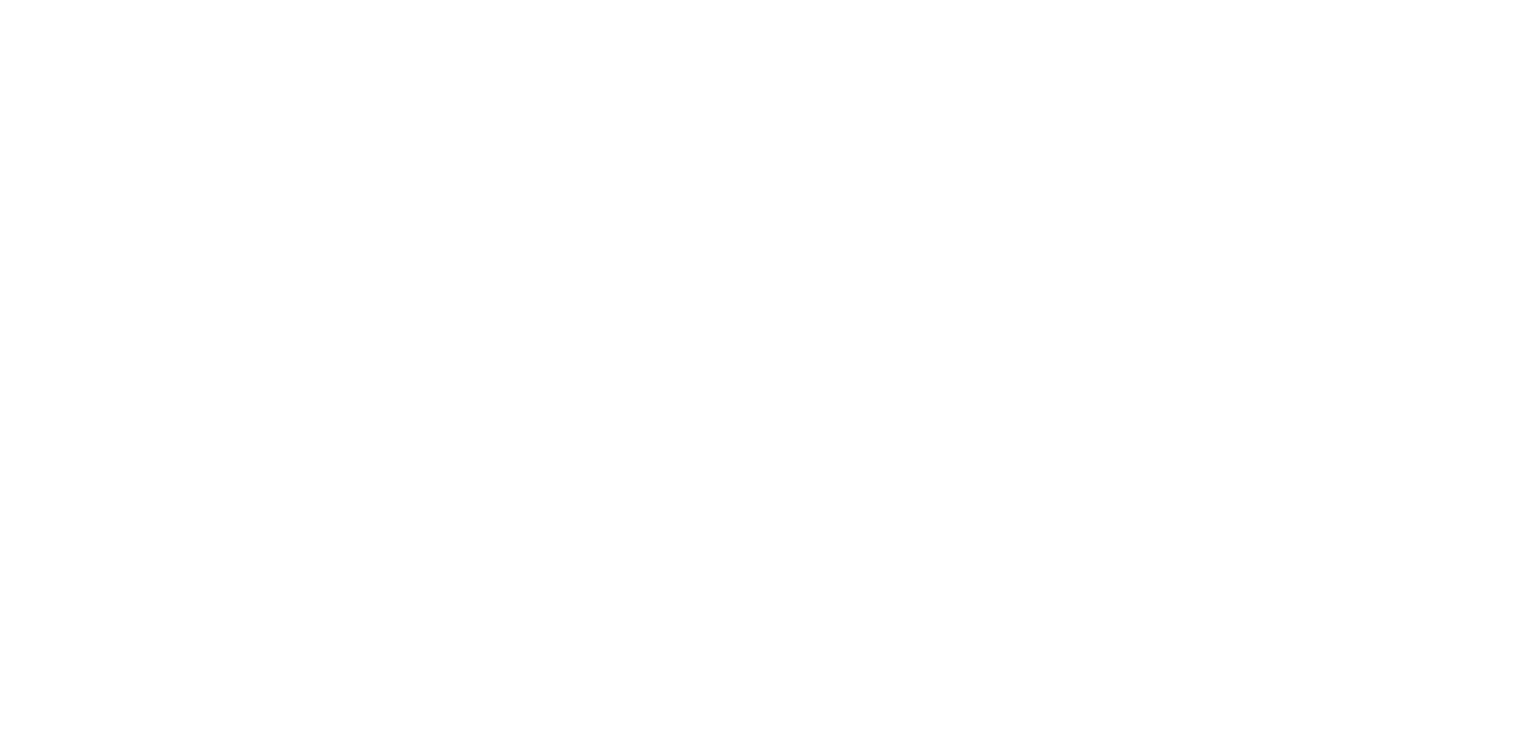 scroll, scrollTop: 0, scrollLeft: 0, axis: both 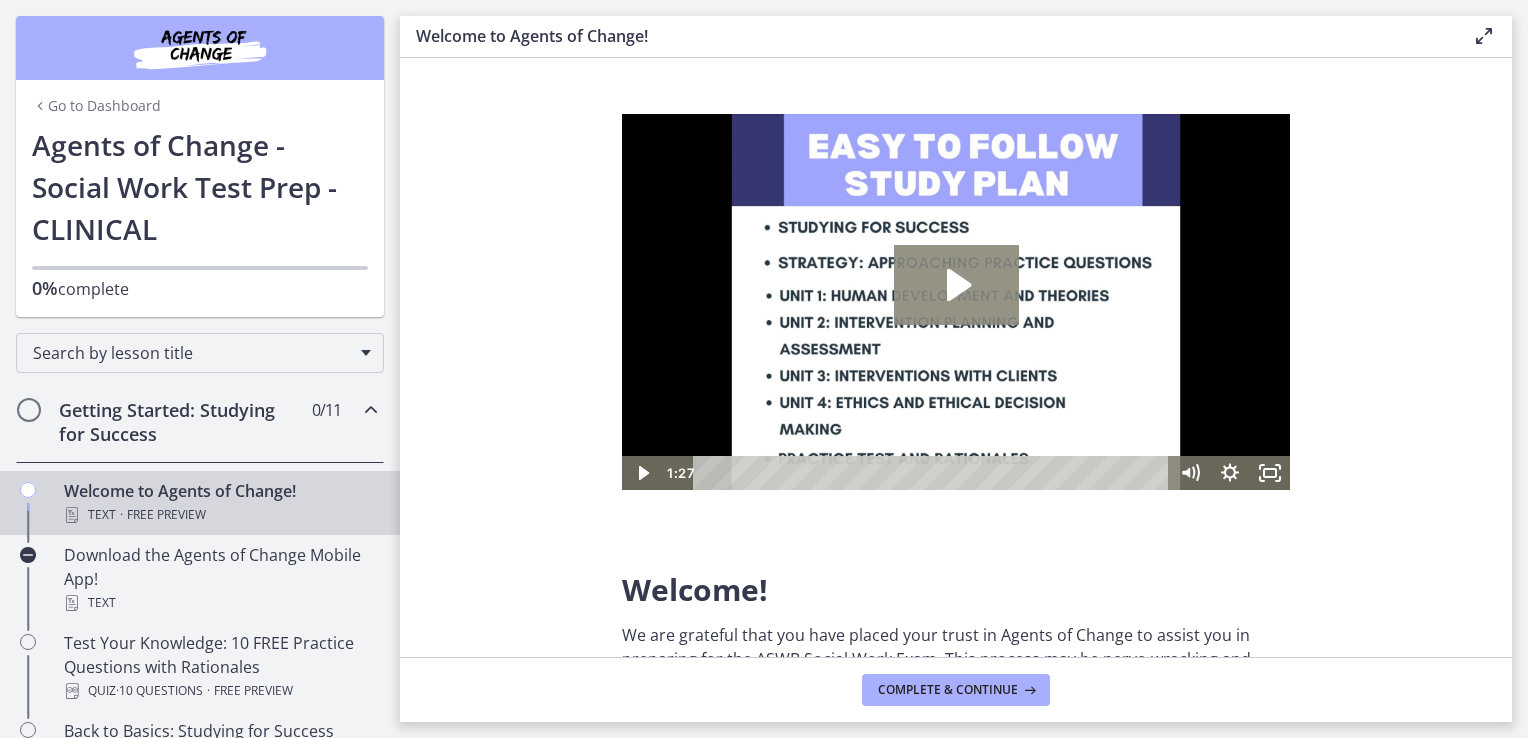 click 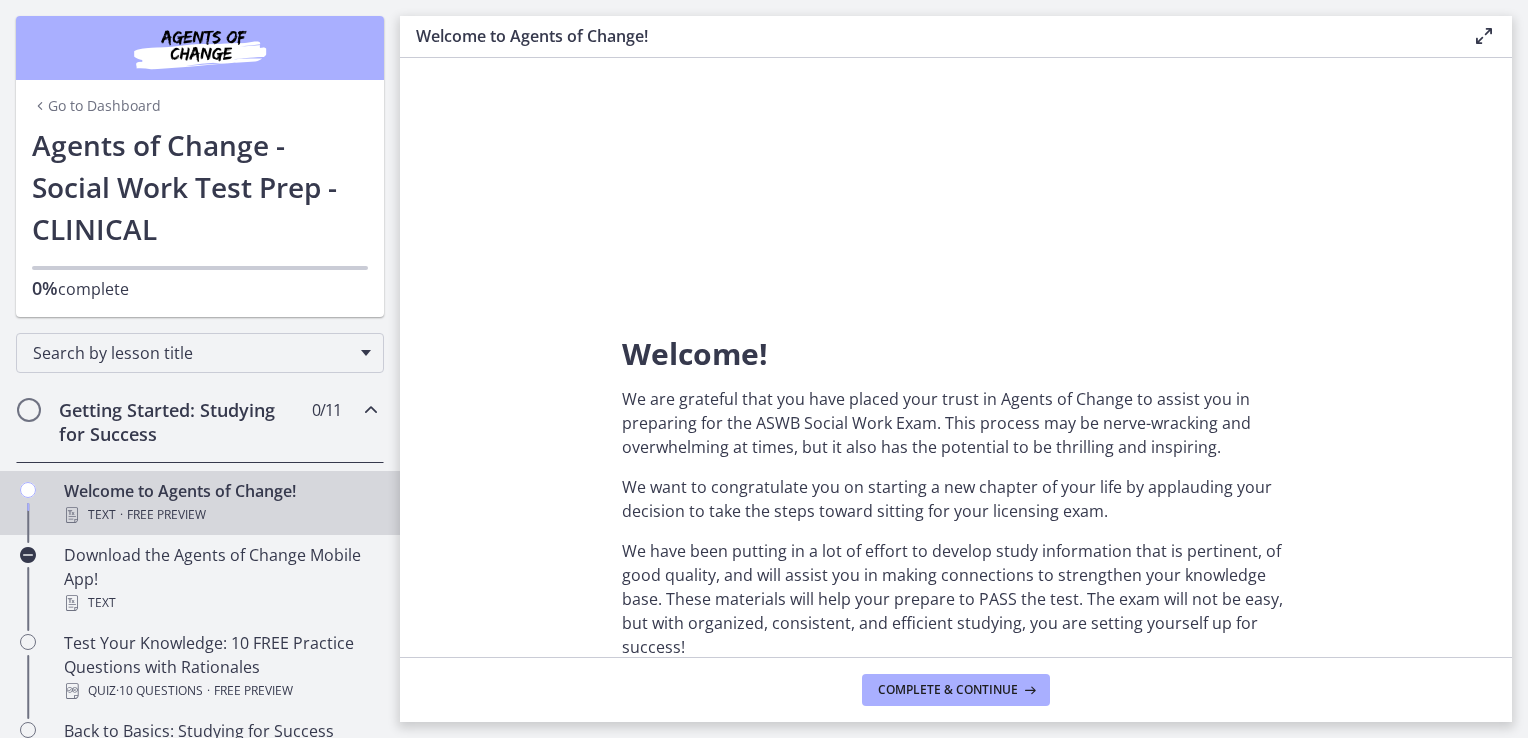 scroll, scrollTop: 228, scrollLeft: 0, axis: vertical 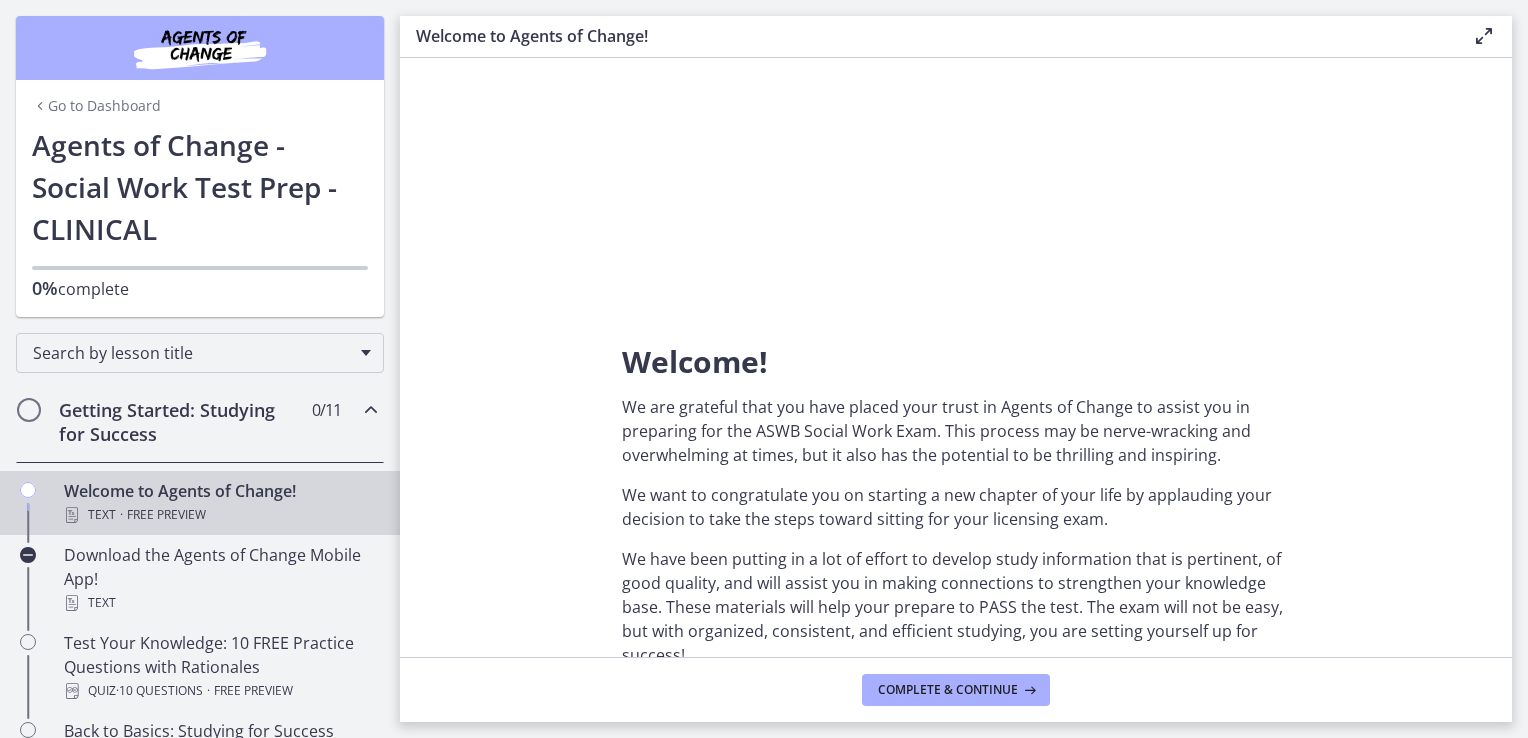 drag, startPoint x: 1515, startPoint y: 181, endPoint x: 1513, endPoint y: 244, distance: 63.03174 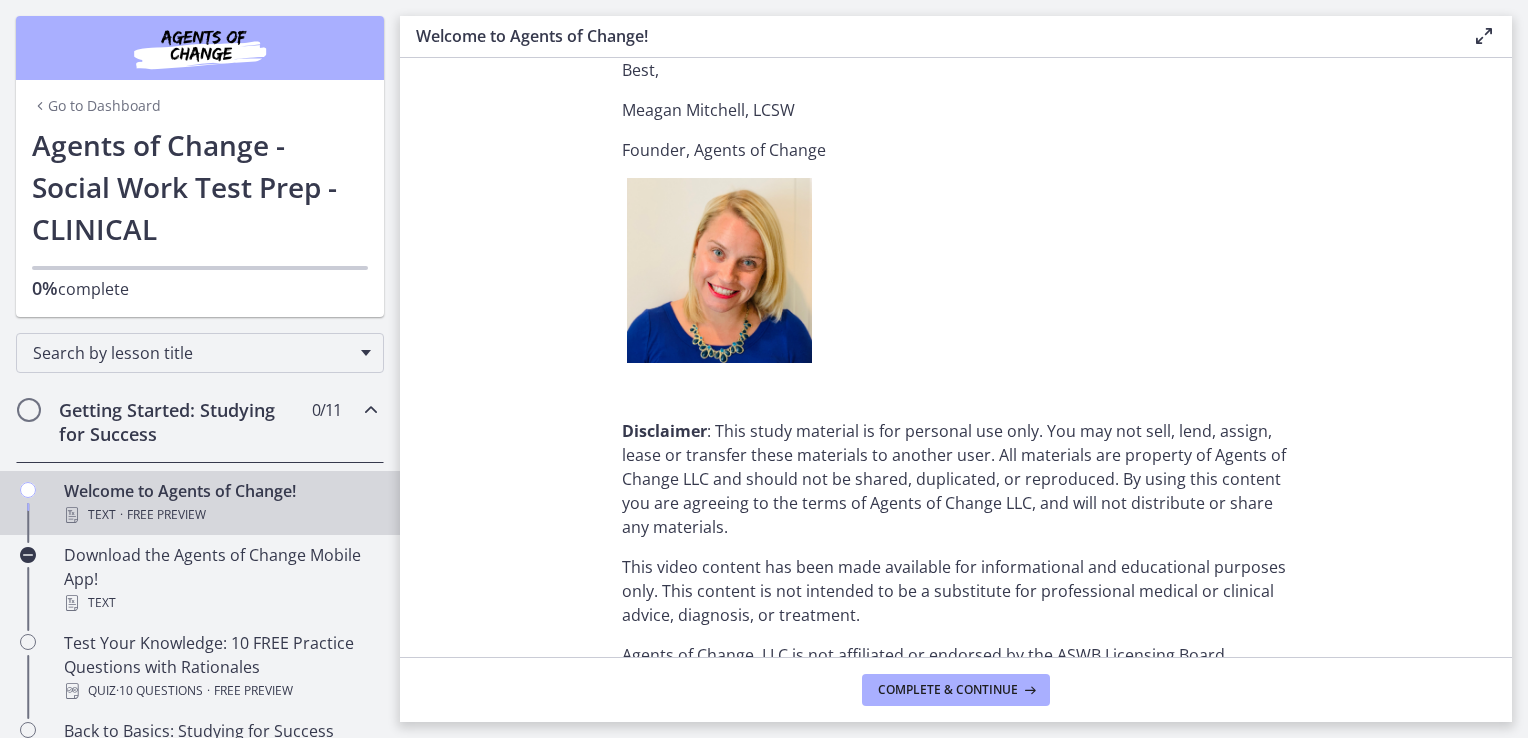 scroll, scrollTop: 2516, scrollLeft: 0, axis: vertical 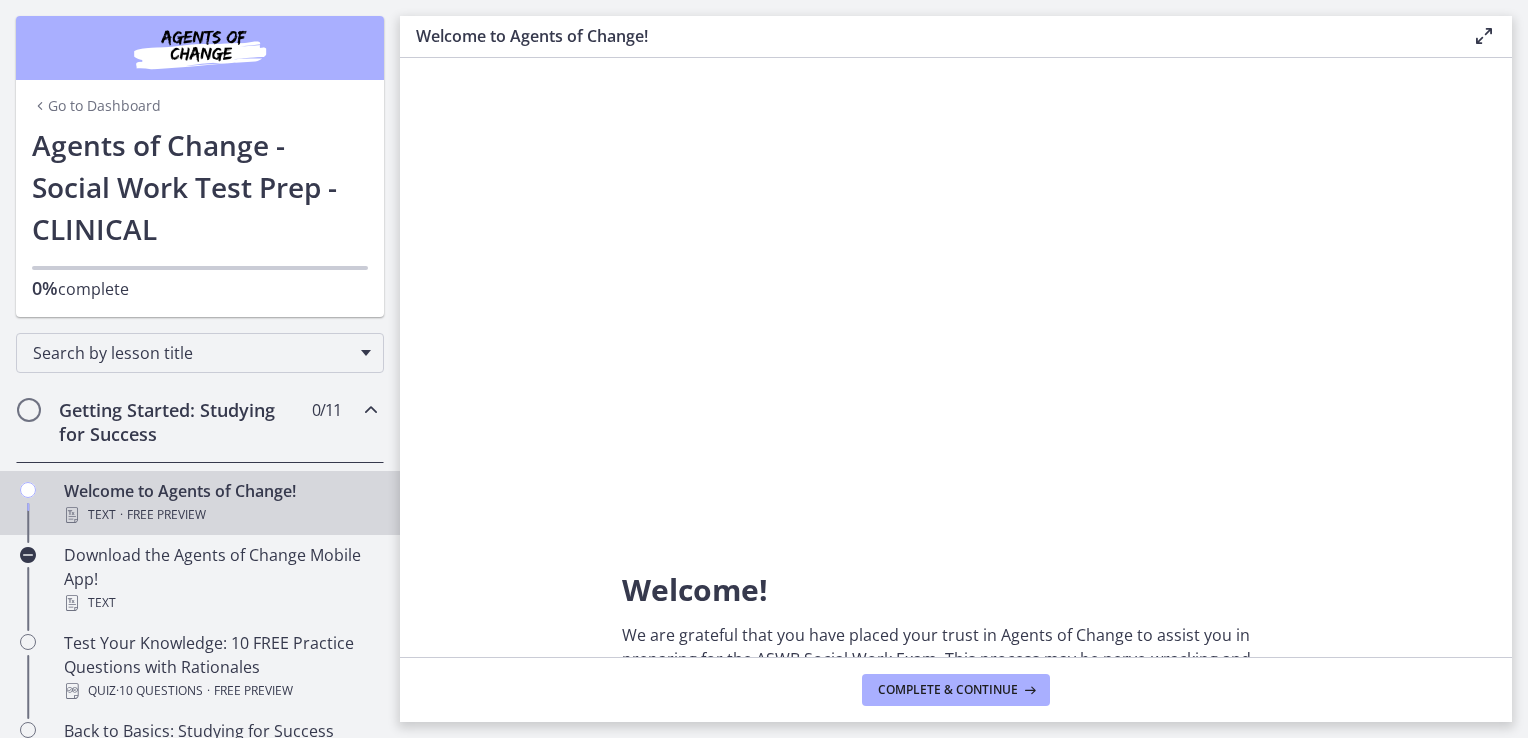 click at bounding box center [371, 410] 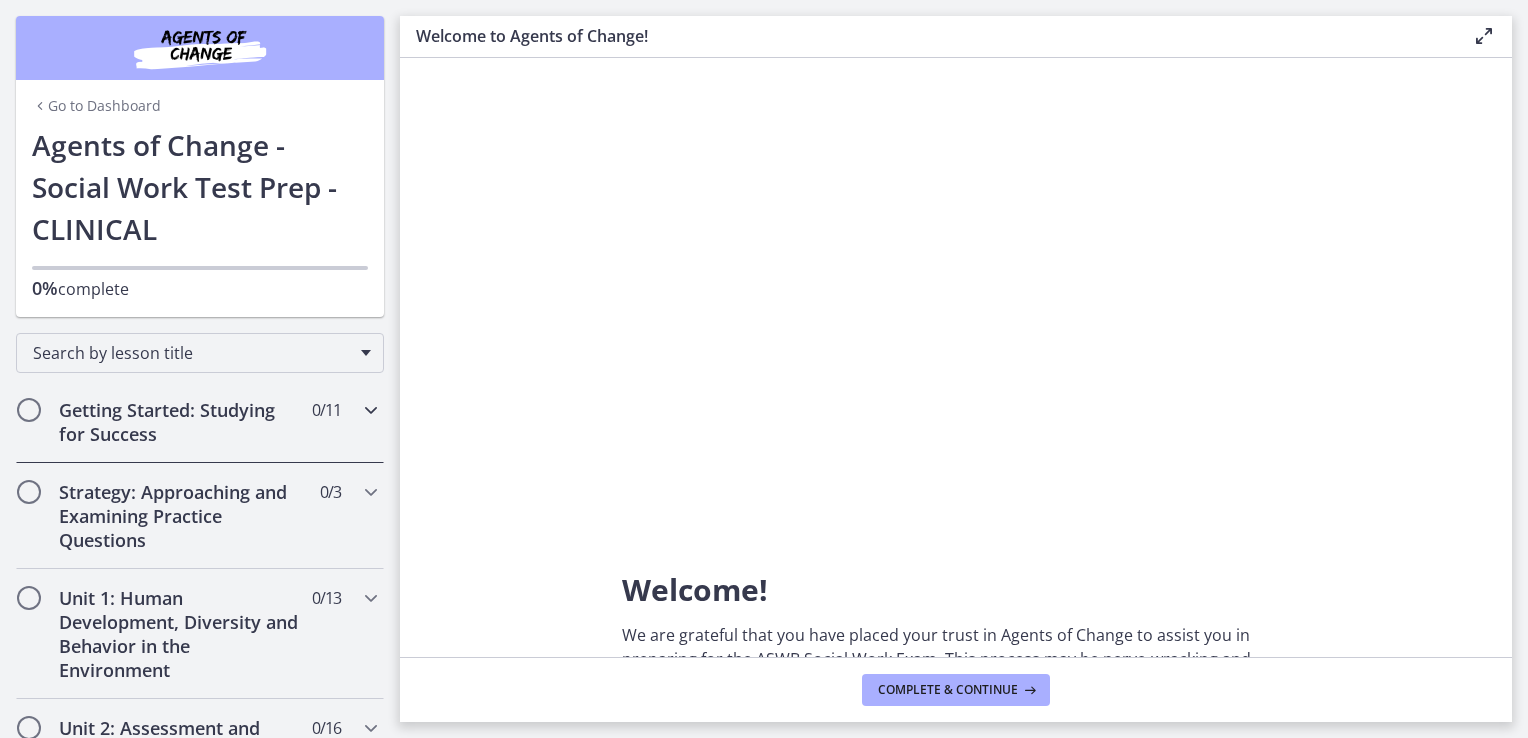 click at bounding box center [371, 410] 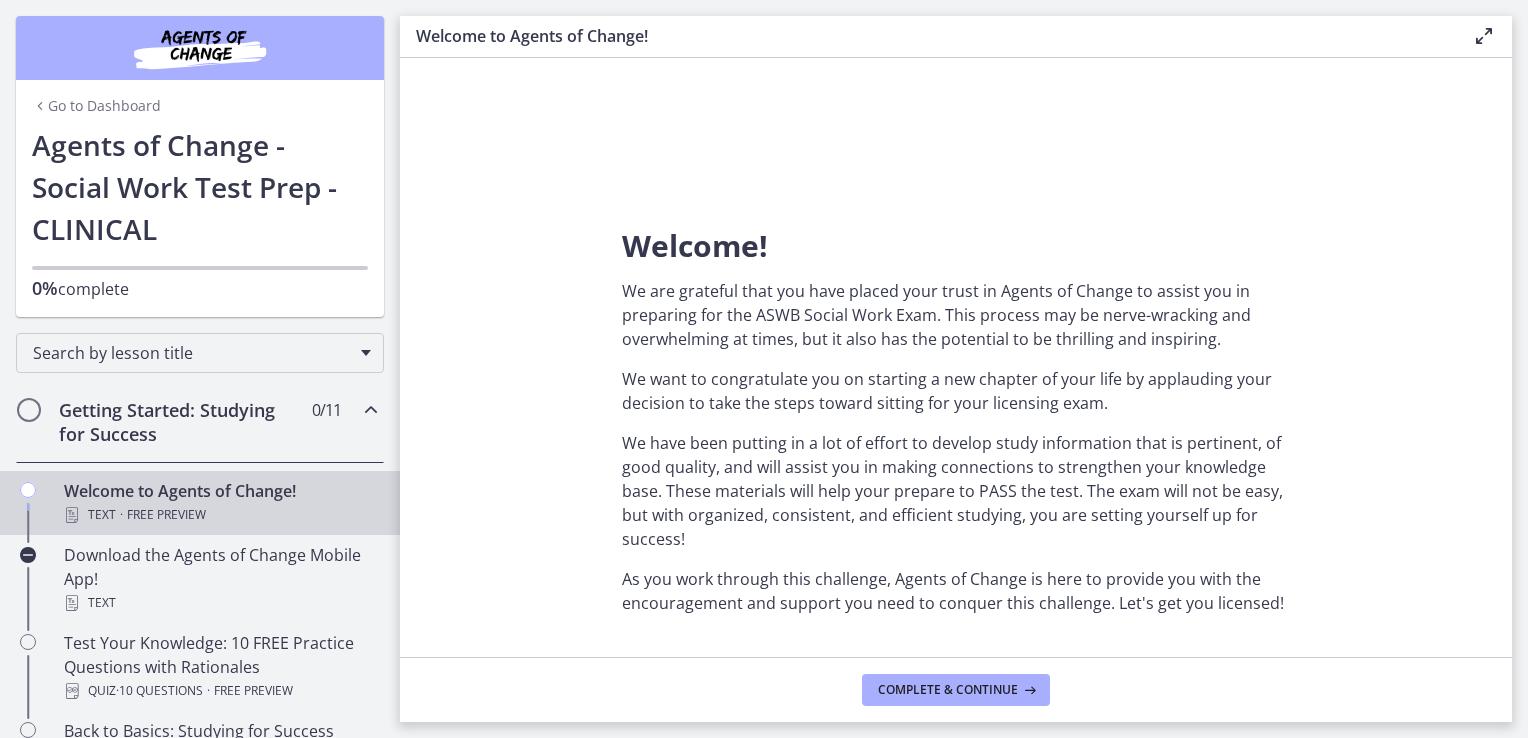 scroll, scrollTop: 0, scrollLeft: 0, axis: both 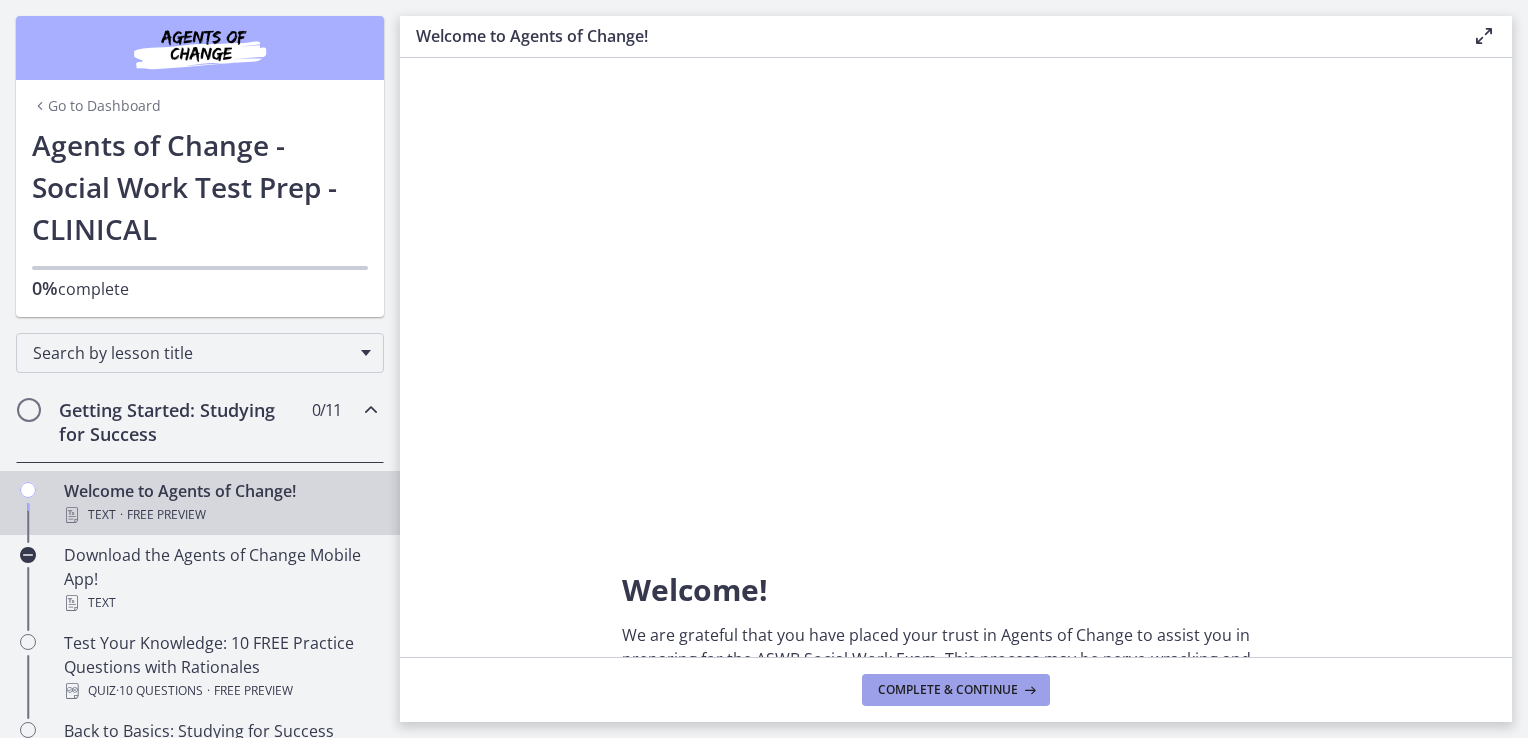 click on "Complete & continue" at bounding box center (948, 690) 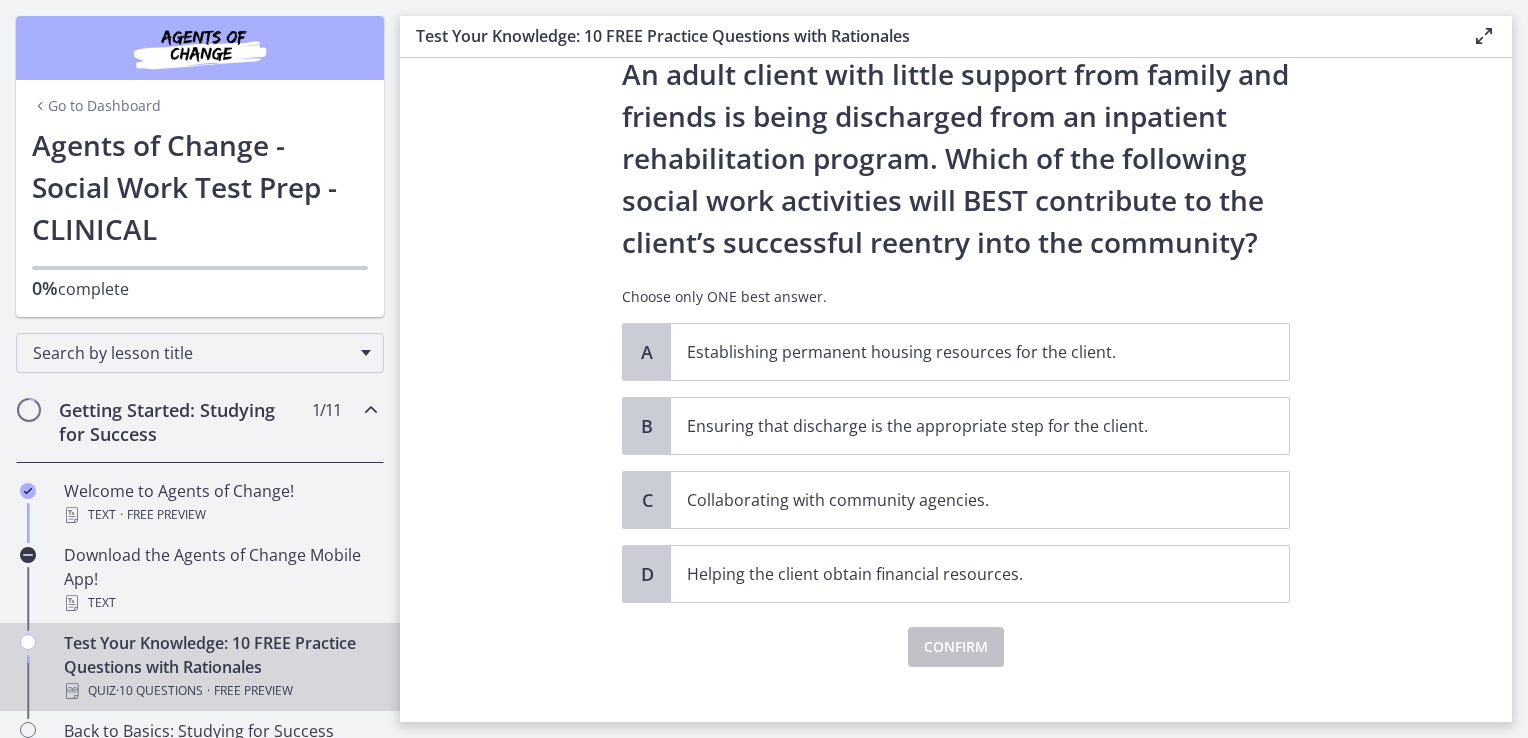 scroll, scrollTop: 68, scrollLeft: 0, axis: vertical 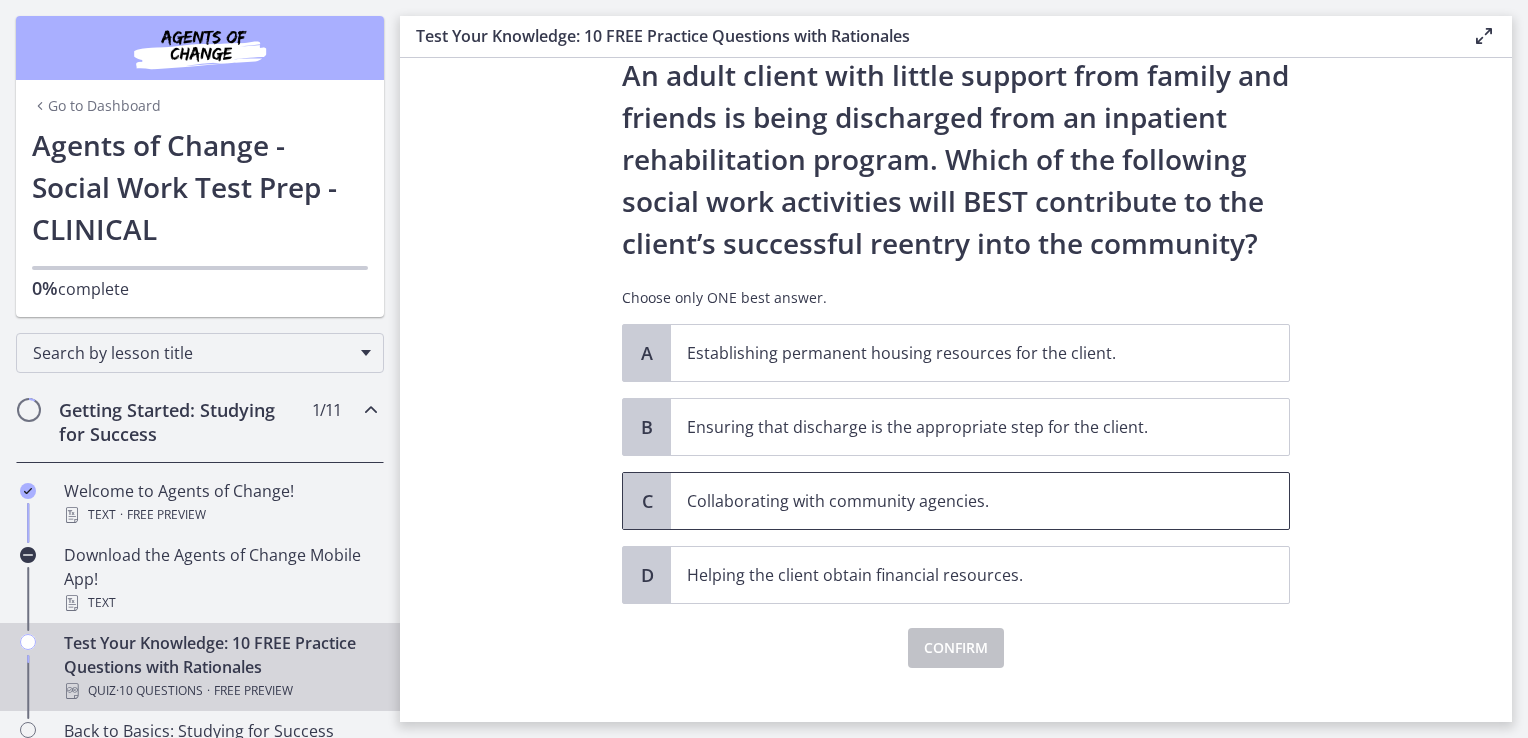 click on "Collaborating with community agencies." at bounding box center [960, 501] 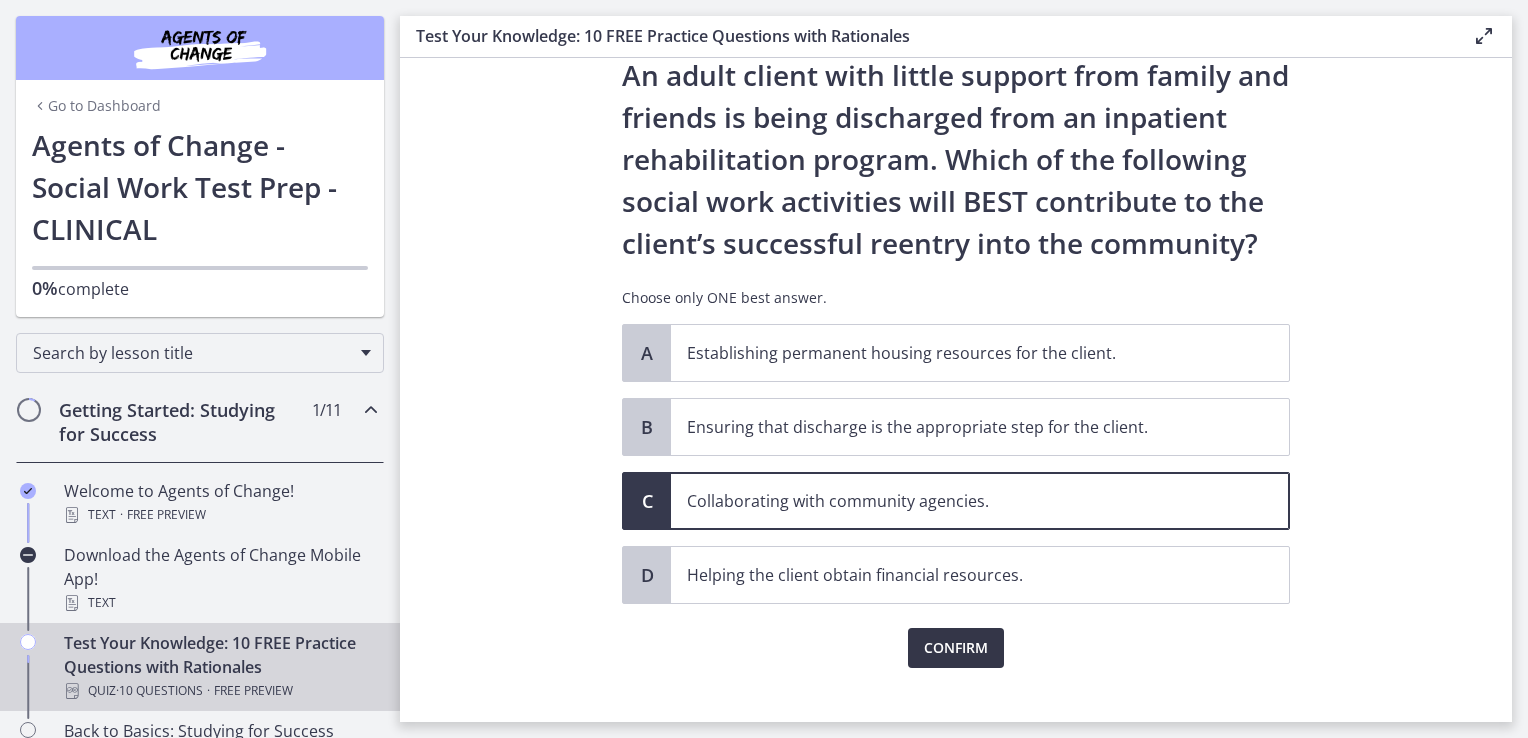 click on "Confirm" at bounding box center [956, 648] 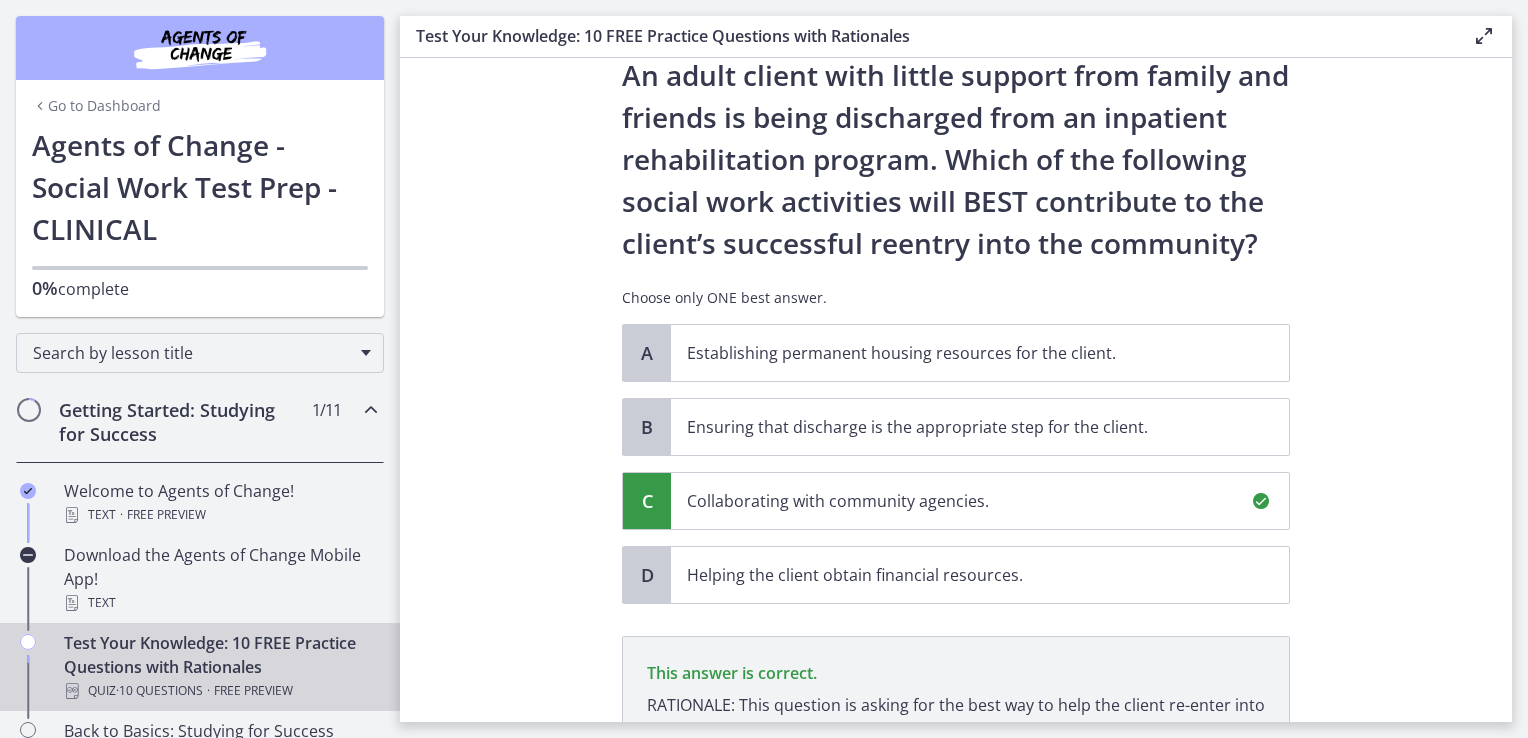 scroll, scrollTop: 325, scrollLeft: 0, axis: vertical 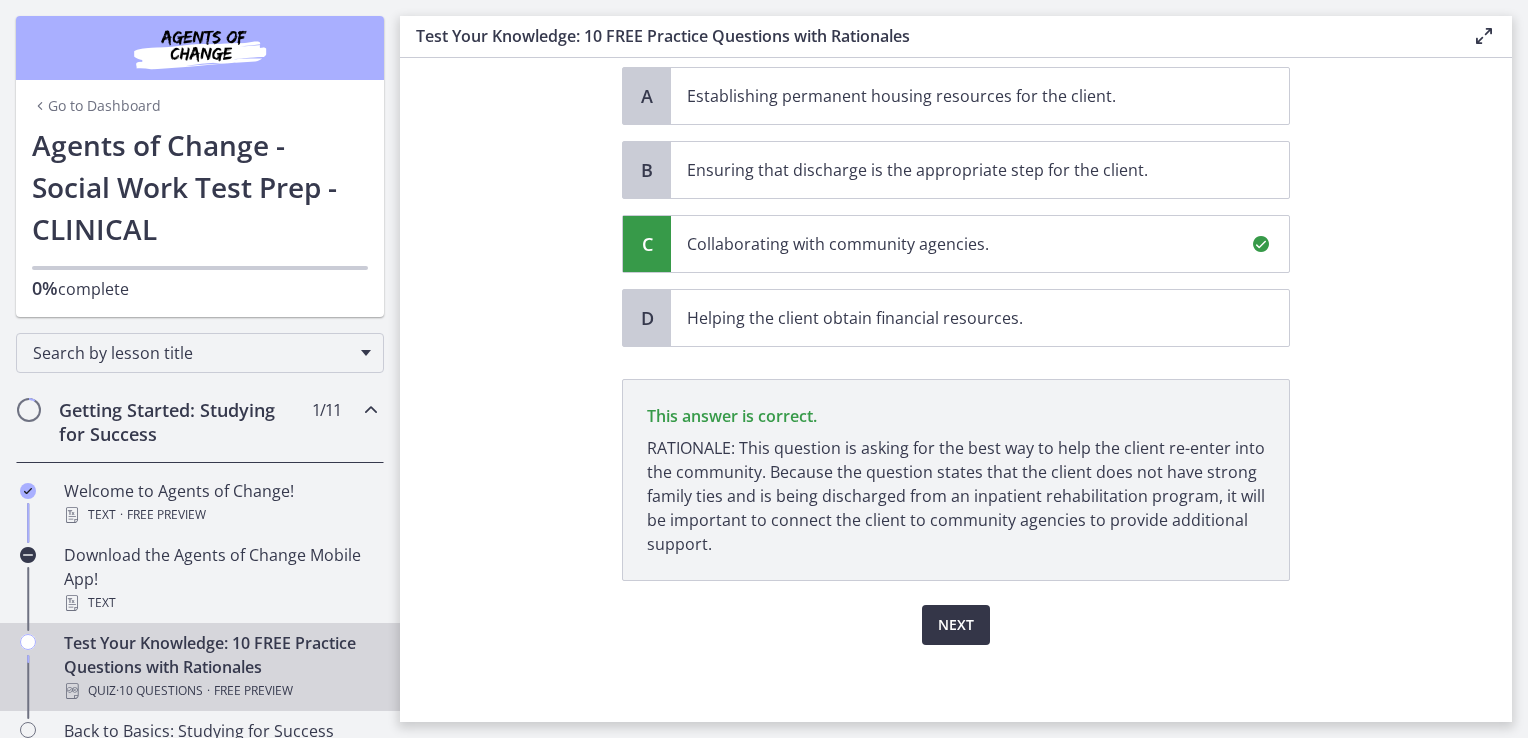 click on "Next" at bounding box center (956, 625) 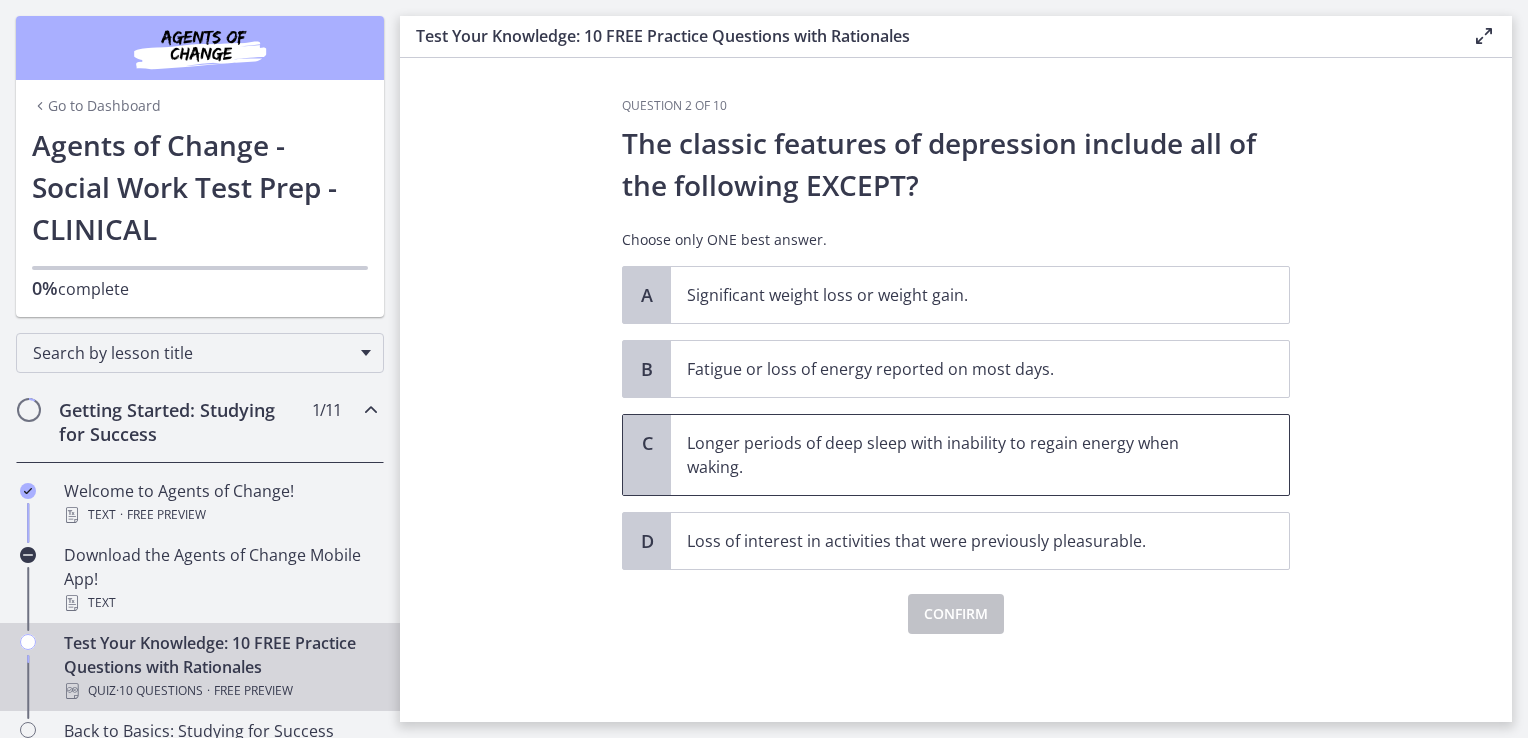 click on "Longer periods of deep sleep with inability to regain energy when waking." at bounding box center (960, 455) 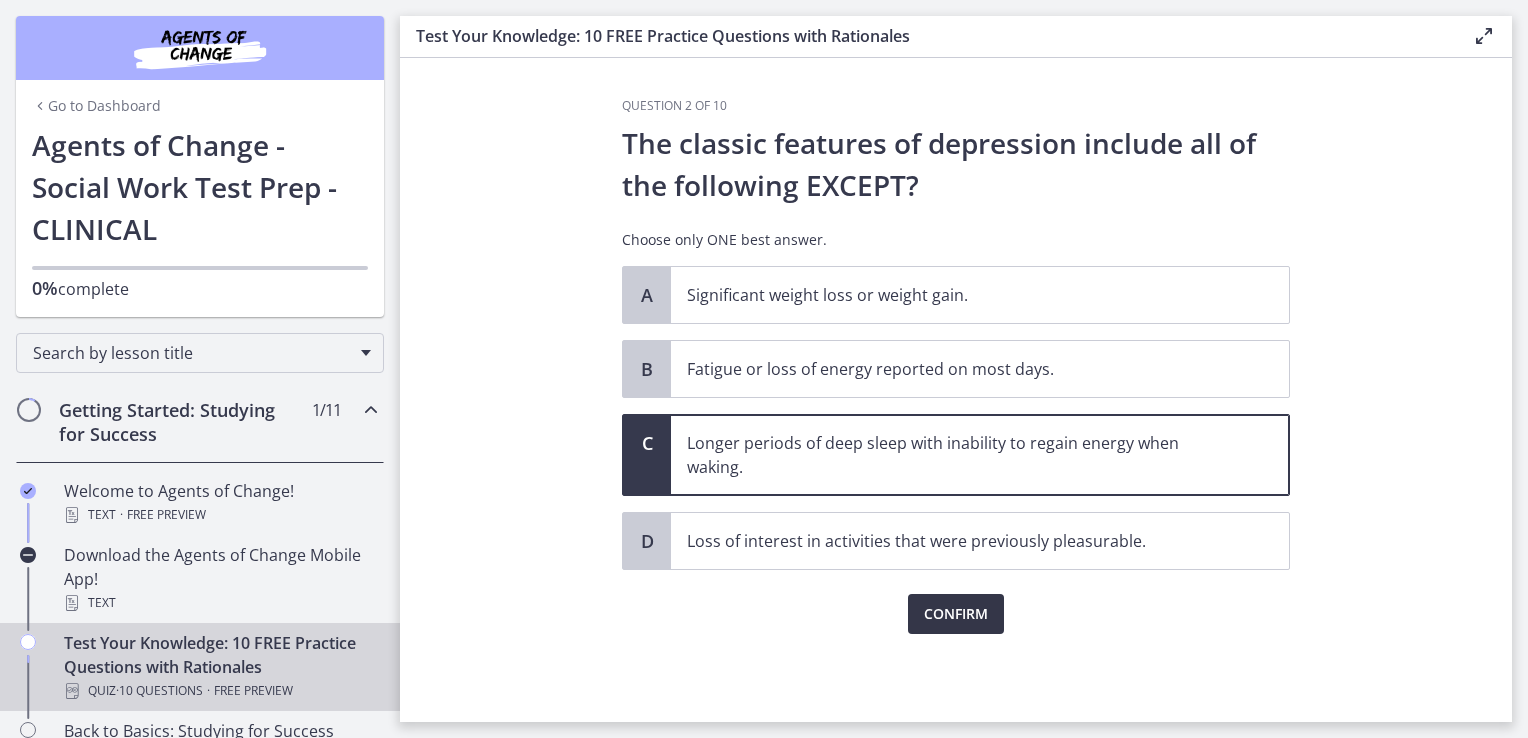 click on "Confirm" at bounding box center (956, 614) 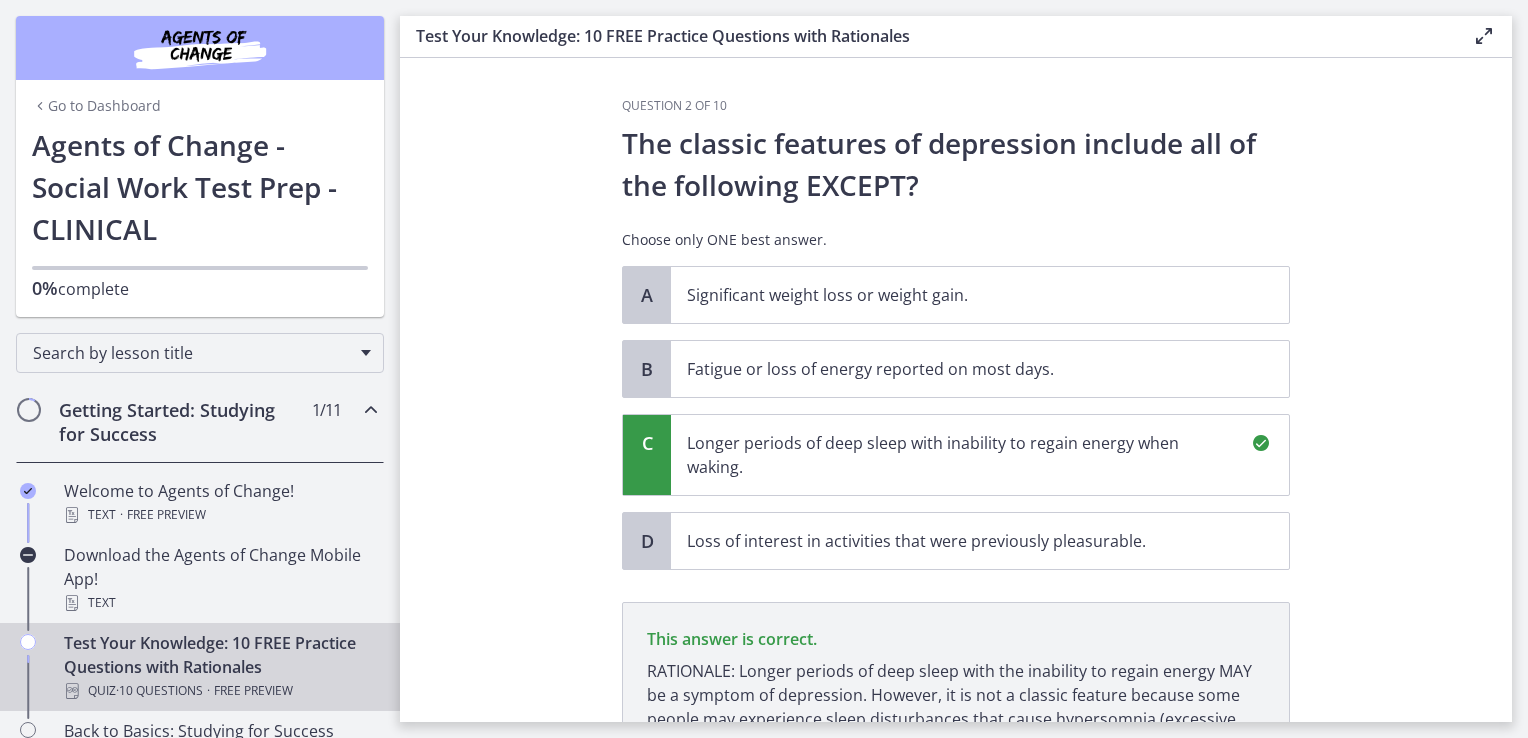 scroll, scrollTop: 223, scrollLeft: 0, axis: vertical 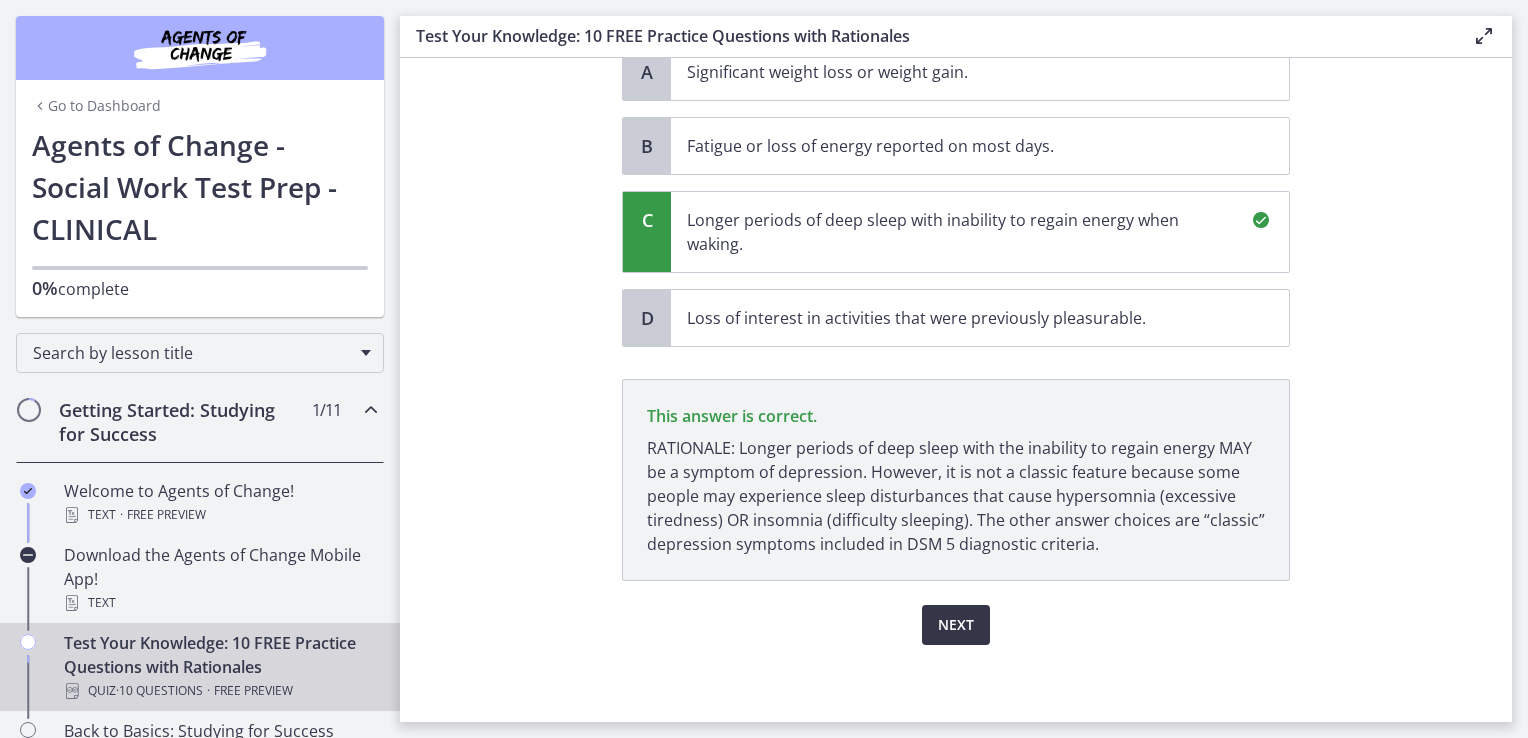 click on "Next" at bounding box center [956, 625] 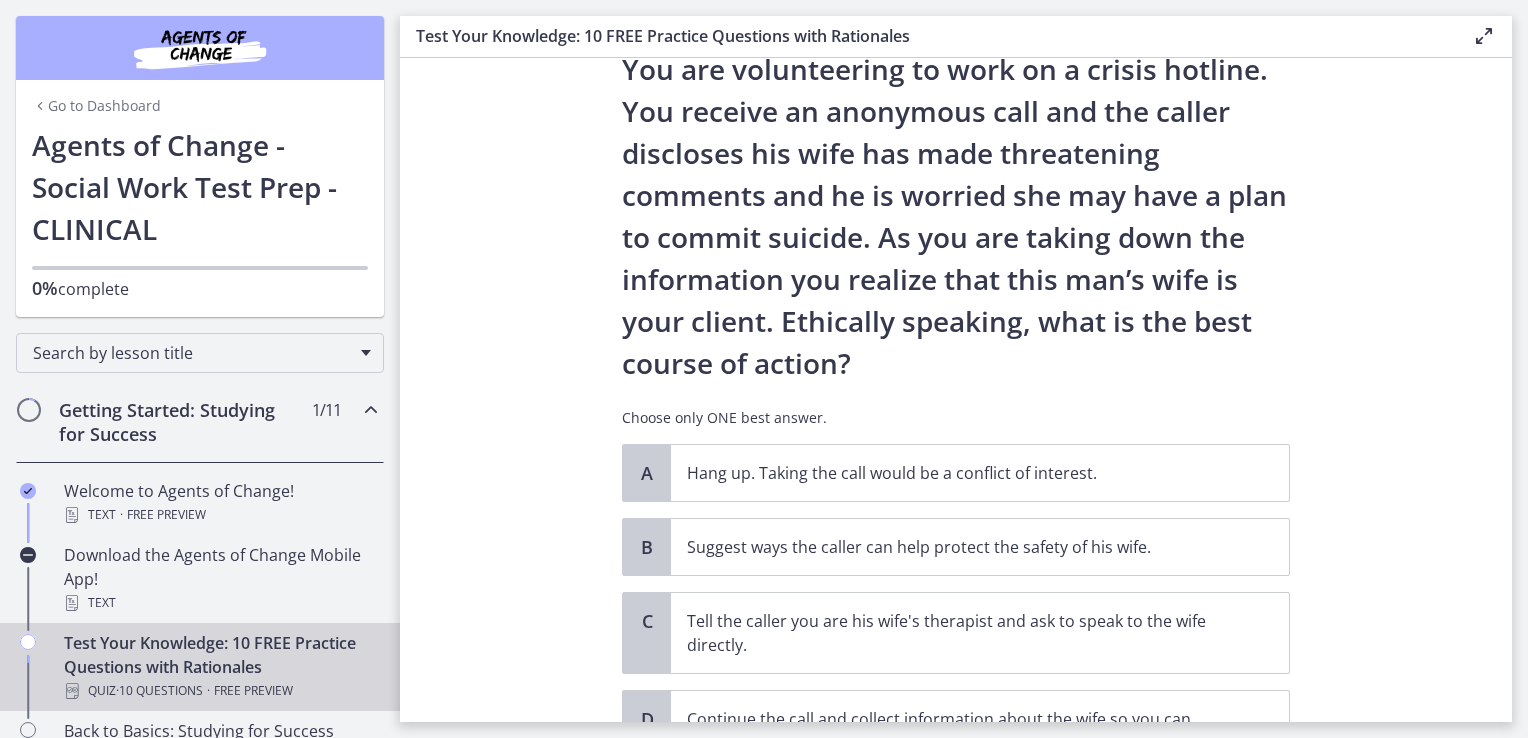 scroll, scrollTop: 76, scrollLeft: 0, axis: vertical 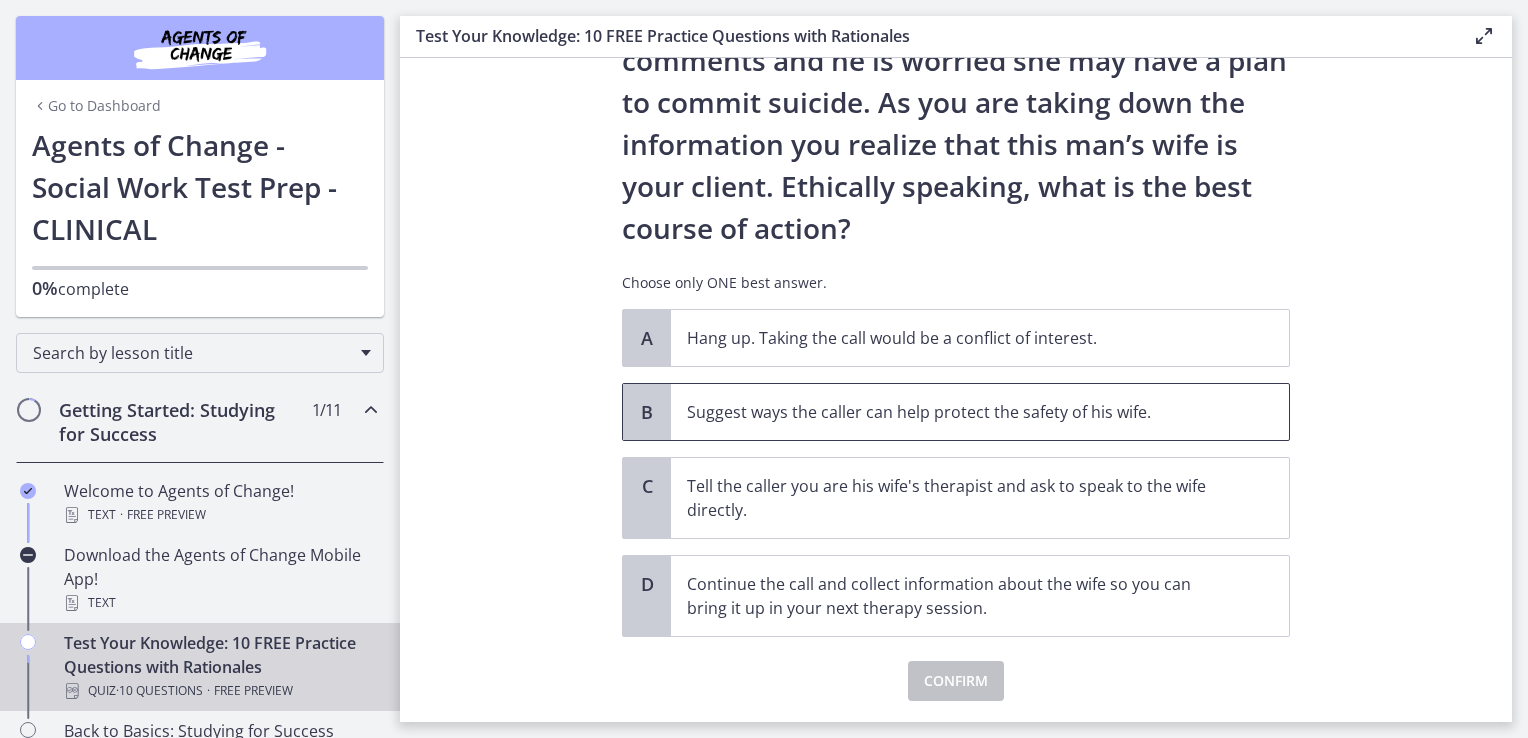 click on "Suggest ways the caller can help protect the safety of his wife." at bounding box center (980, 412) 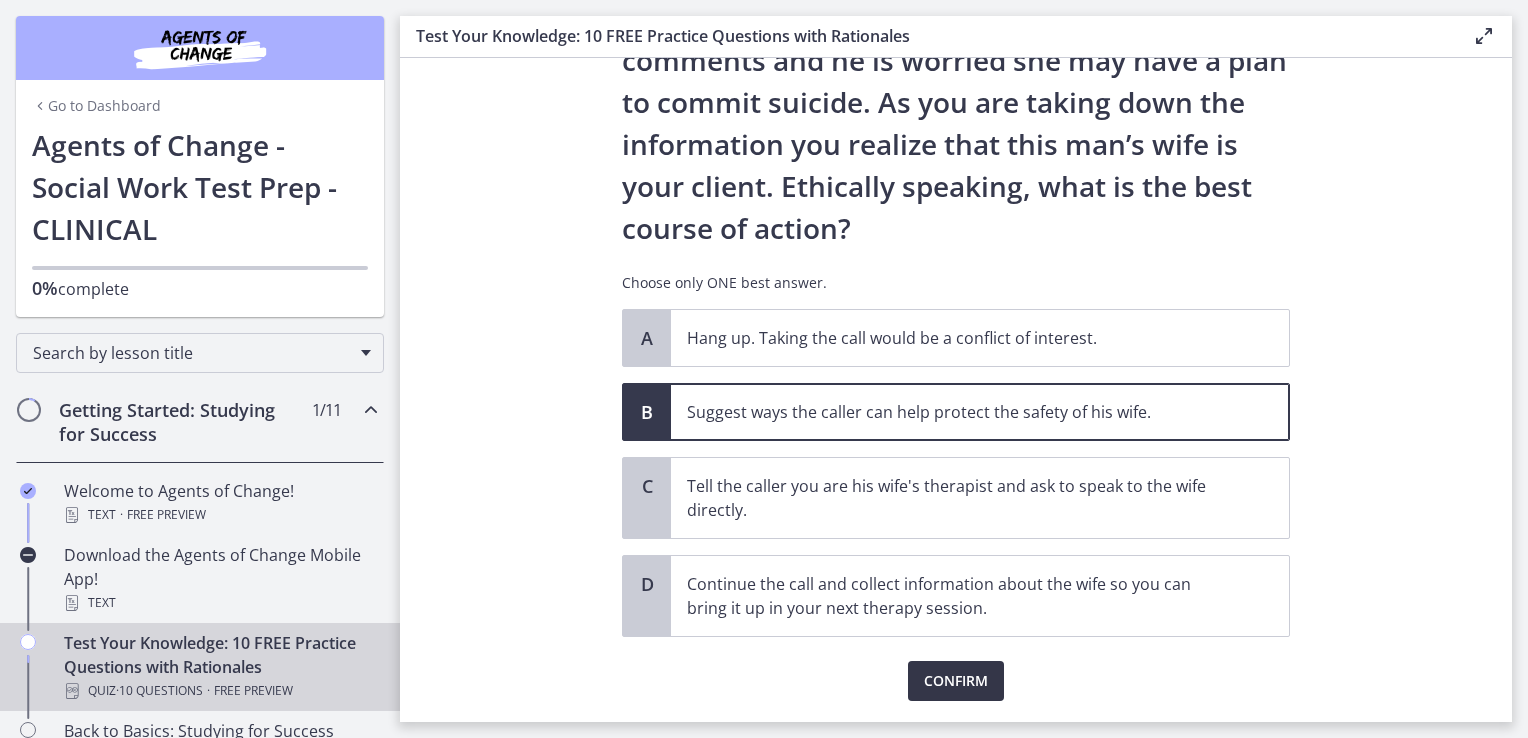 click on "Confirm" at bounding box center [956, 681] 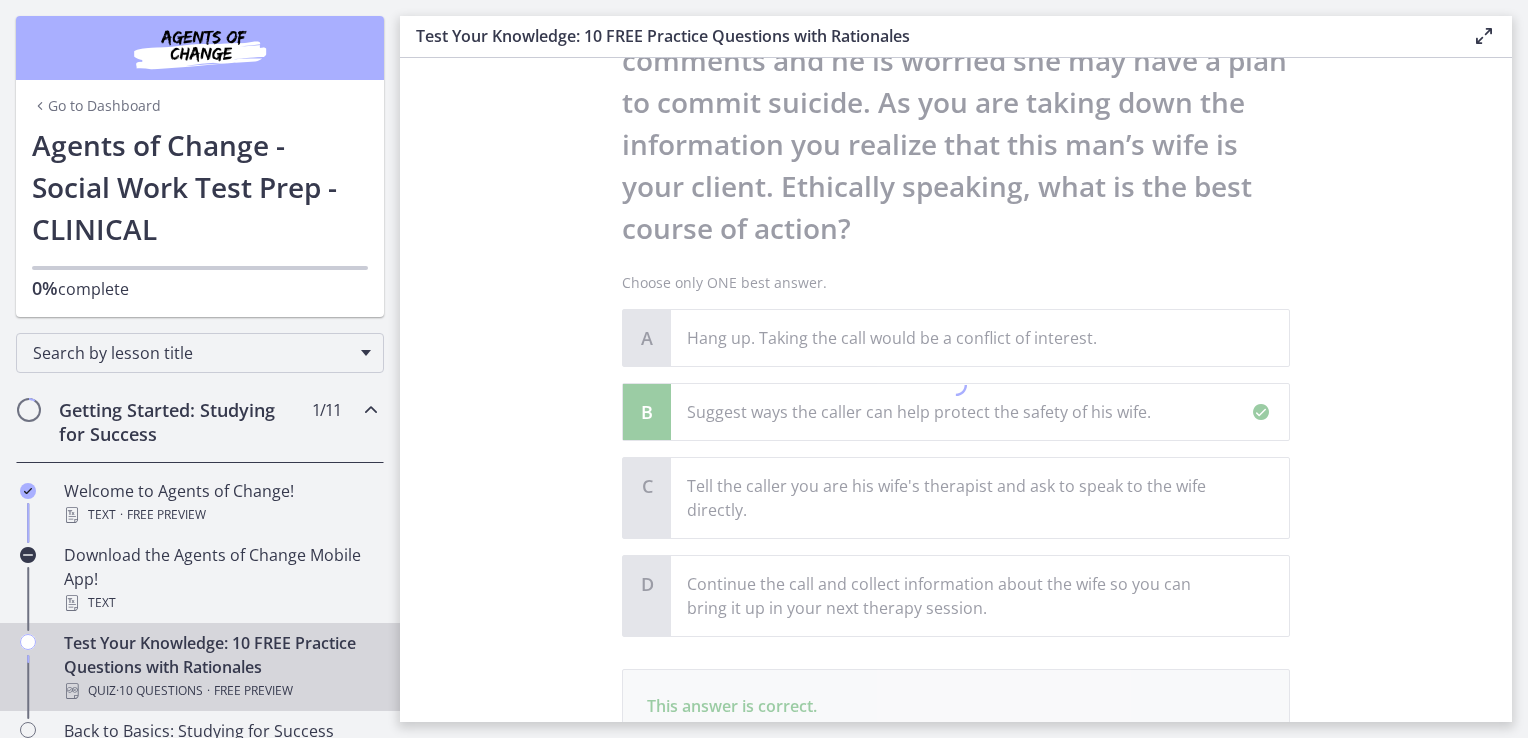 scroll, scrollTop: 451, scrollLeft: 0, axis: vertical 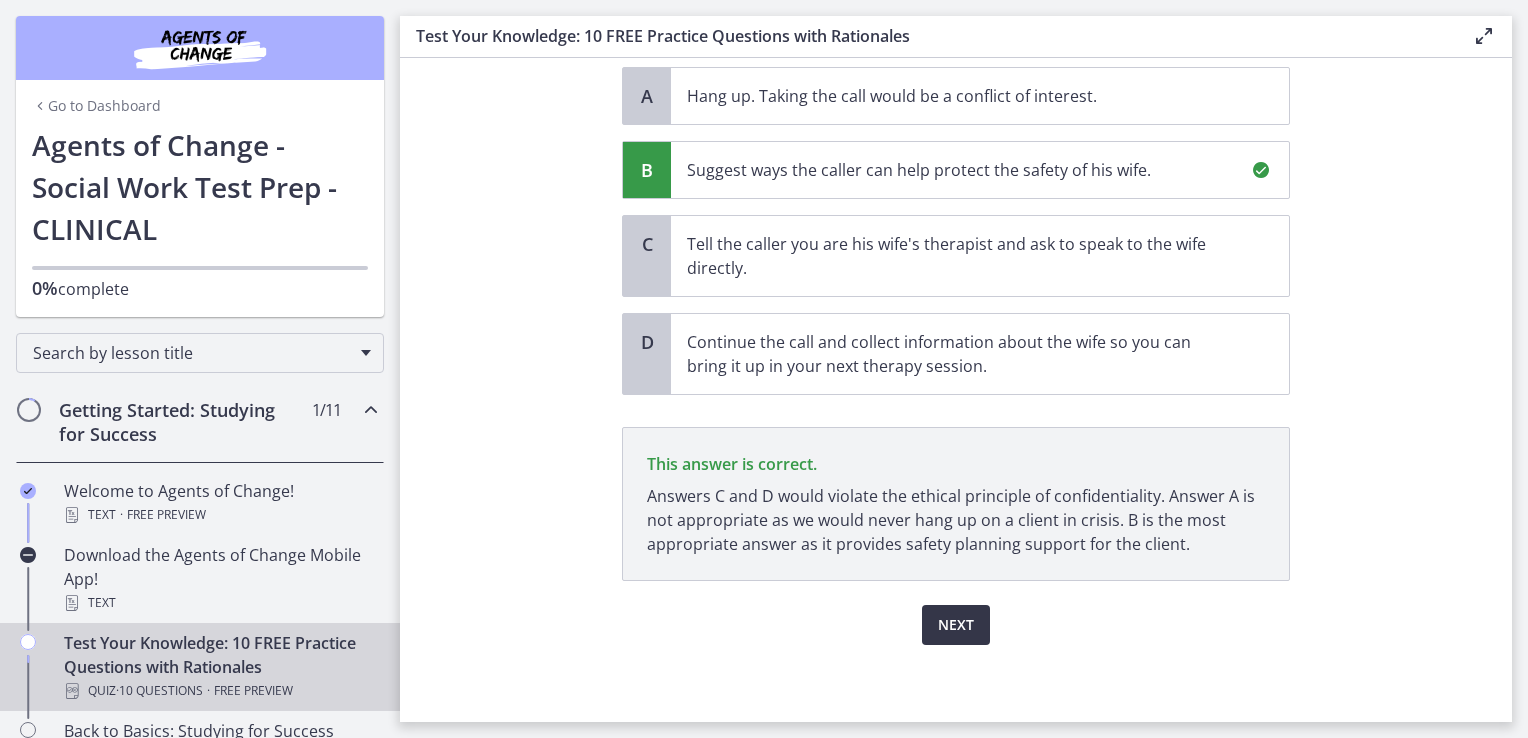 click on "Next" at bounding box center [956, 625] 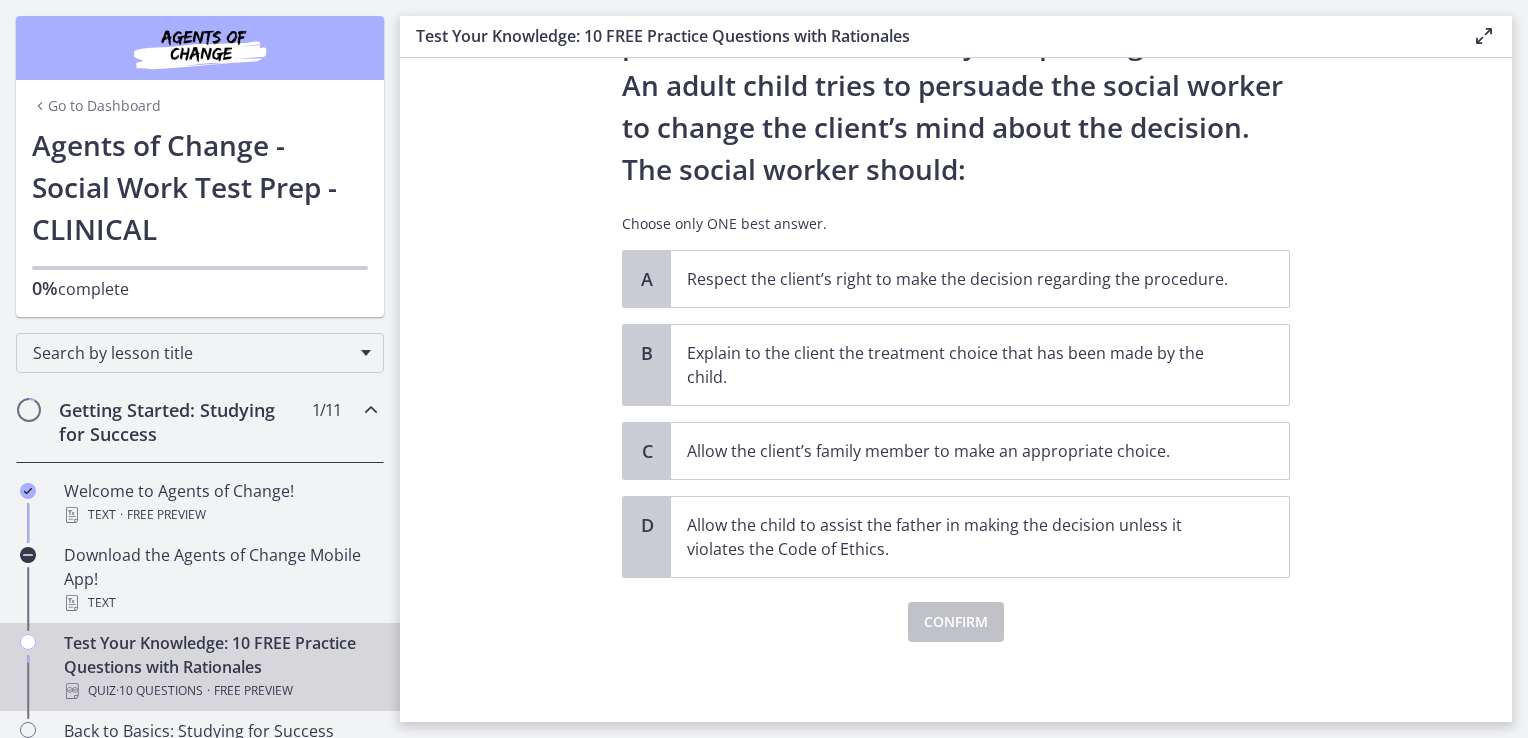 scroll, scrollTop: 0, scrollLeft: 0, axis: both 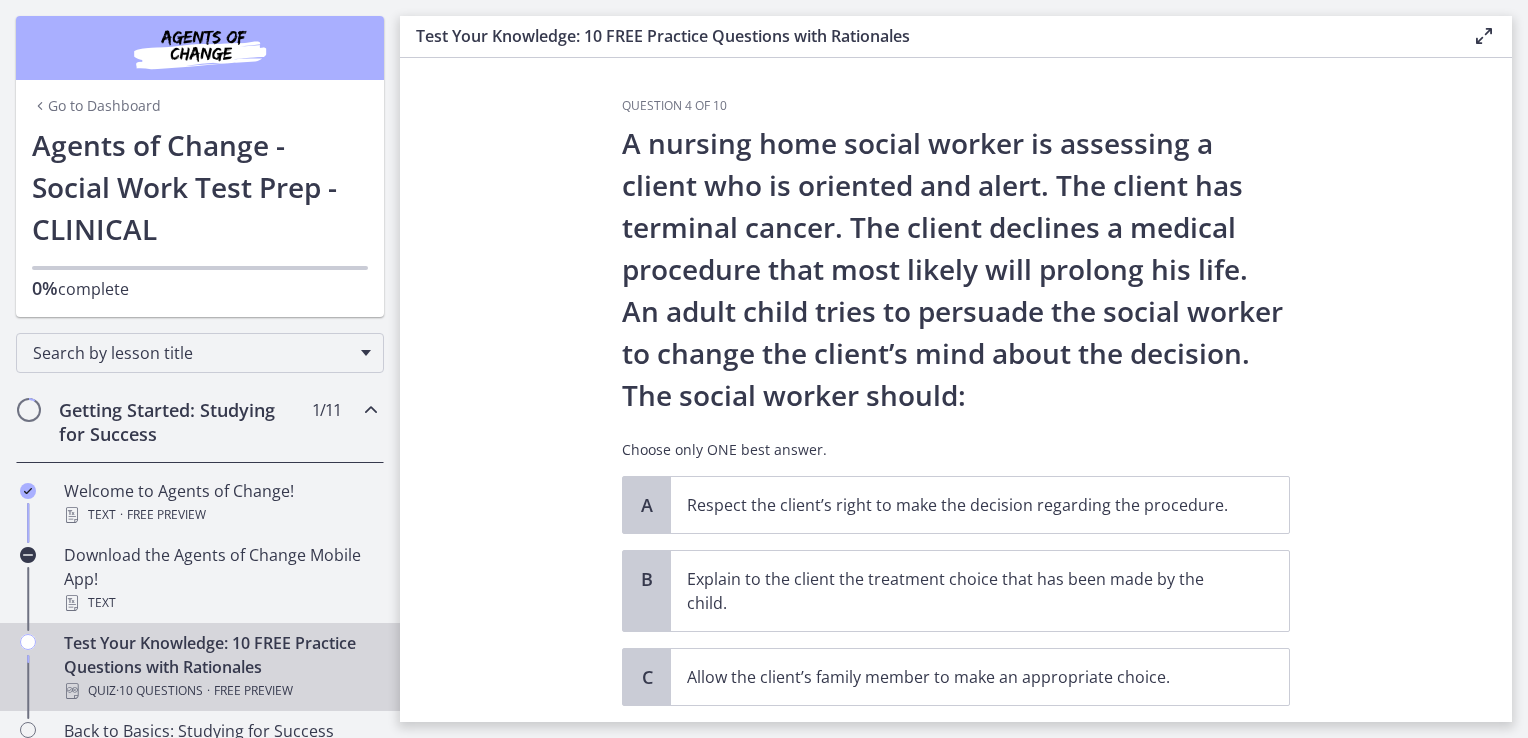 click on "Question   4   of   10
A nursing home social worker is assessing a client who is oriented and alert. The client has terminal cancer. The client declines a medical procedure that most likely will prolong his life. An adult child tries to persuade the social worker to change the client’s mind about the decision. The social worker should:
Choose only ONE best answer.
A
Respect the client’s right to make the decision regarding the procedure.
B
Explain to the client the treatment choice that has been made by the child.
C
Allow the client’s family member to make an appropriate choice.
D" at bounding box center (956, 390) 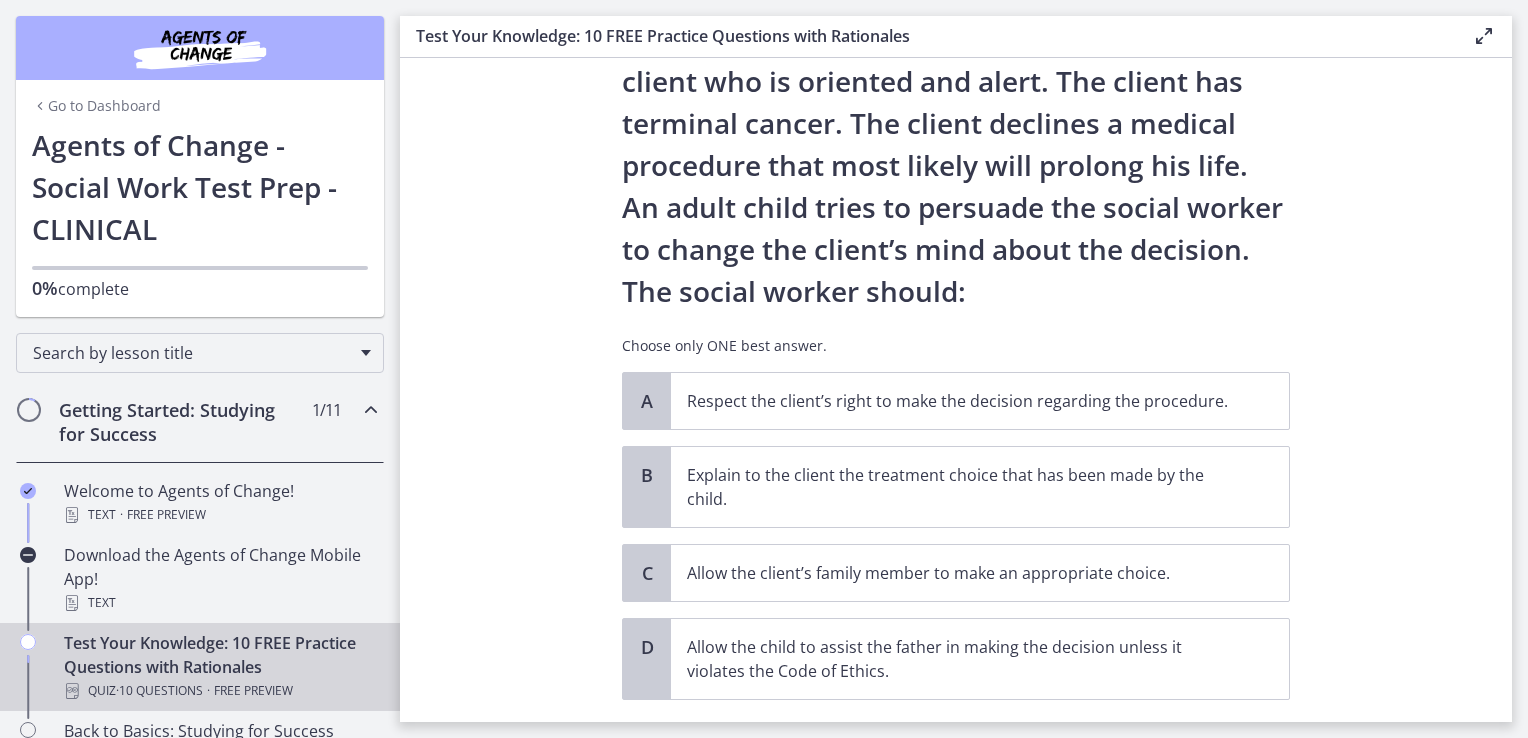 scroll, scrollTop: 106, scrollLeft: 0, axis: vertical 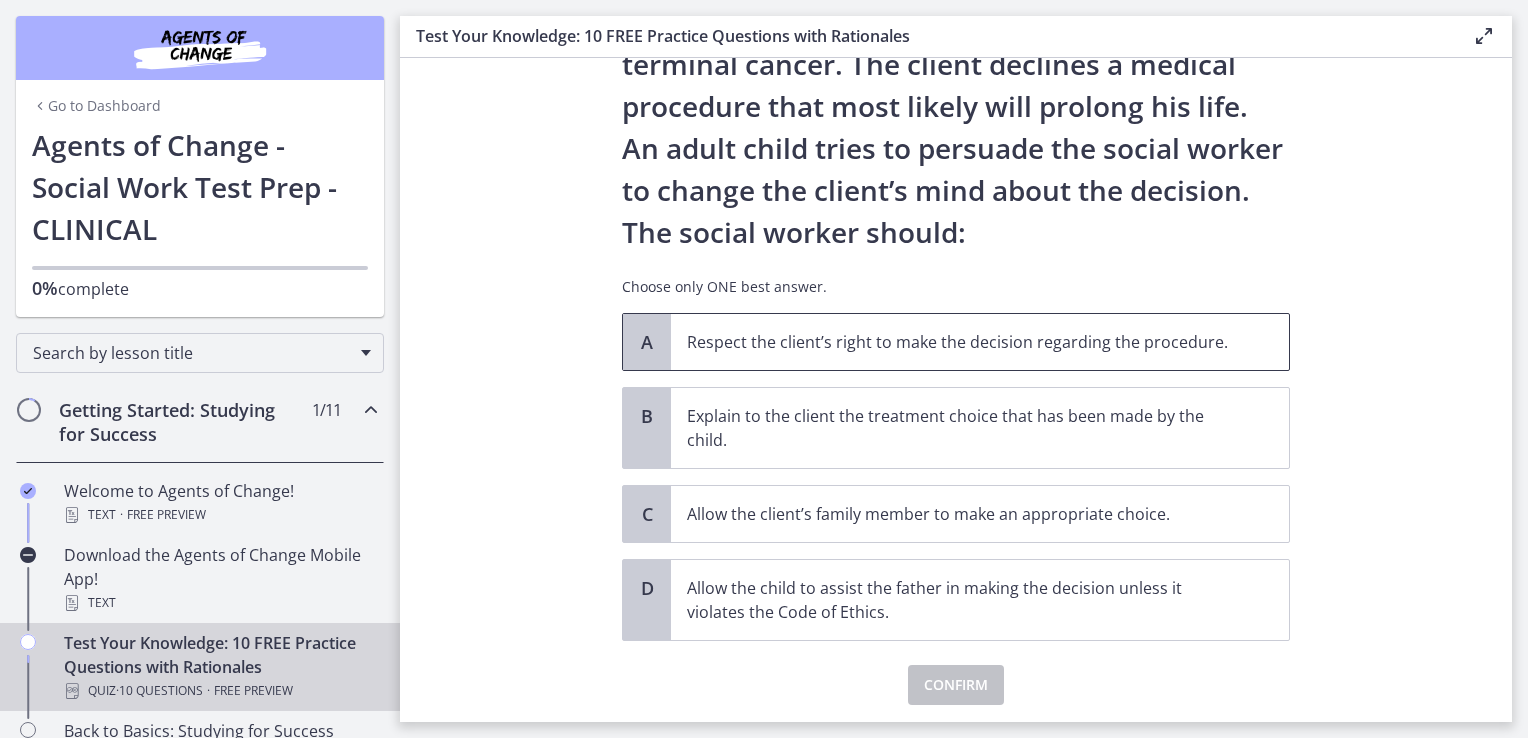 click on "Respect the client’s right to make the decision regarding the procedure." at bounding box center [980, 342] 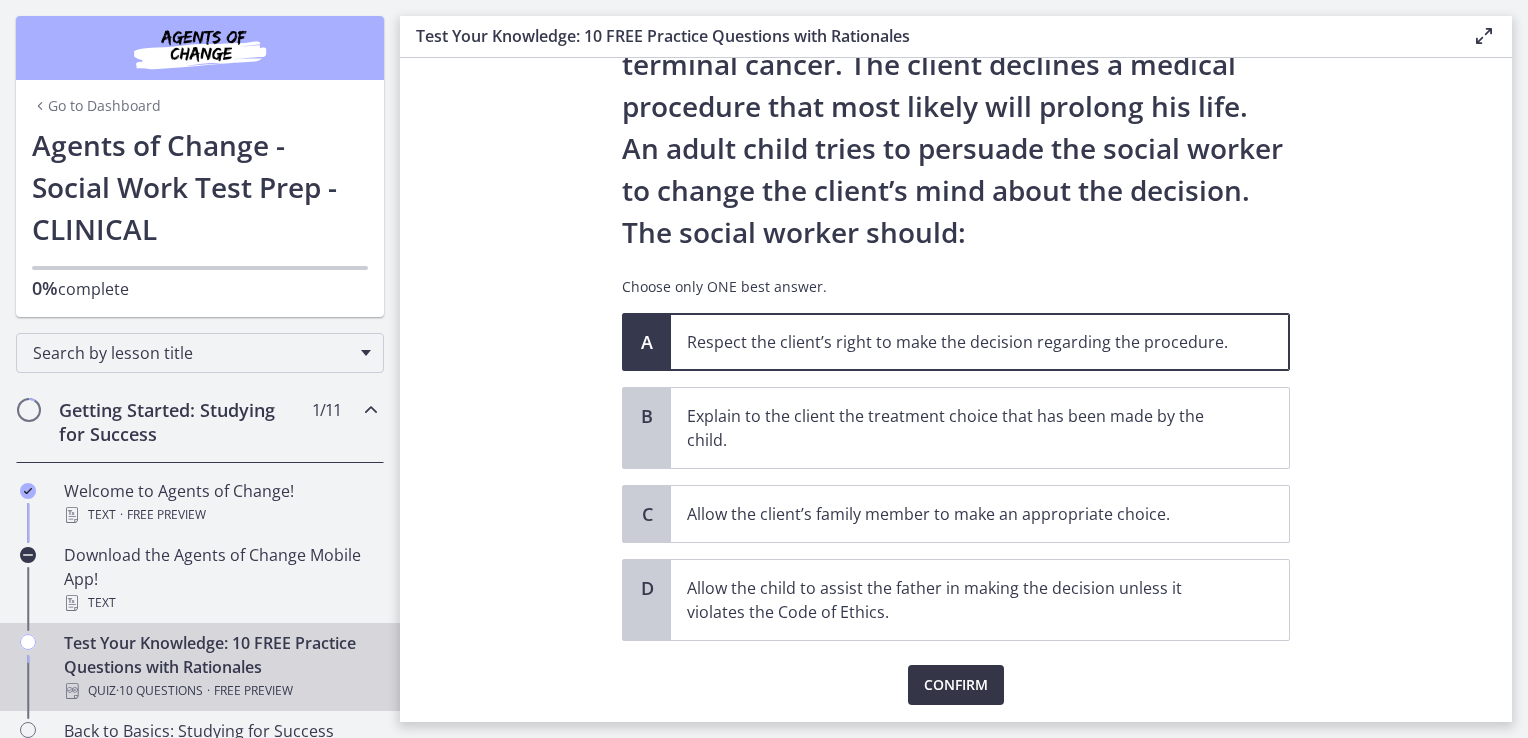 click on "Confirm" at bounding box center [956, 685] 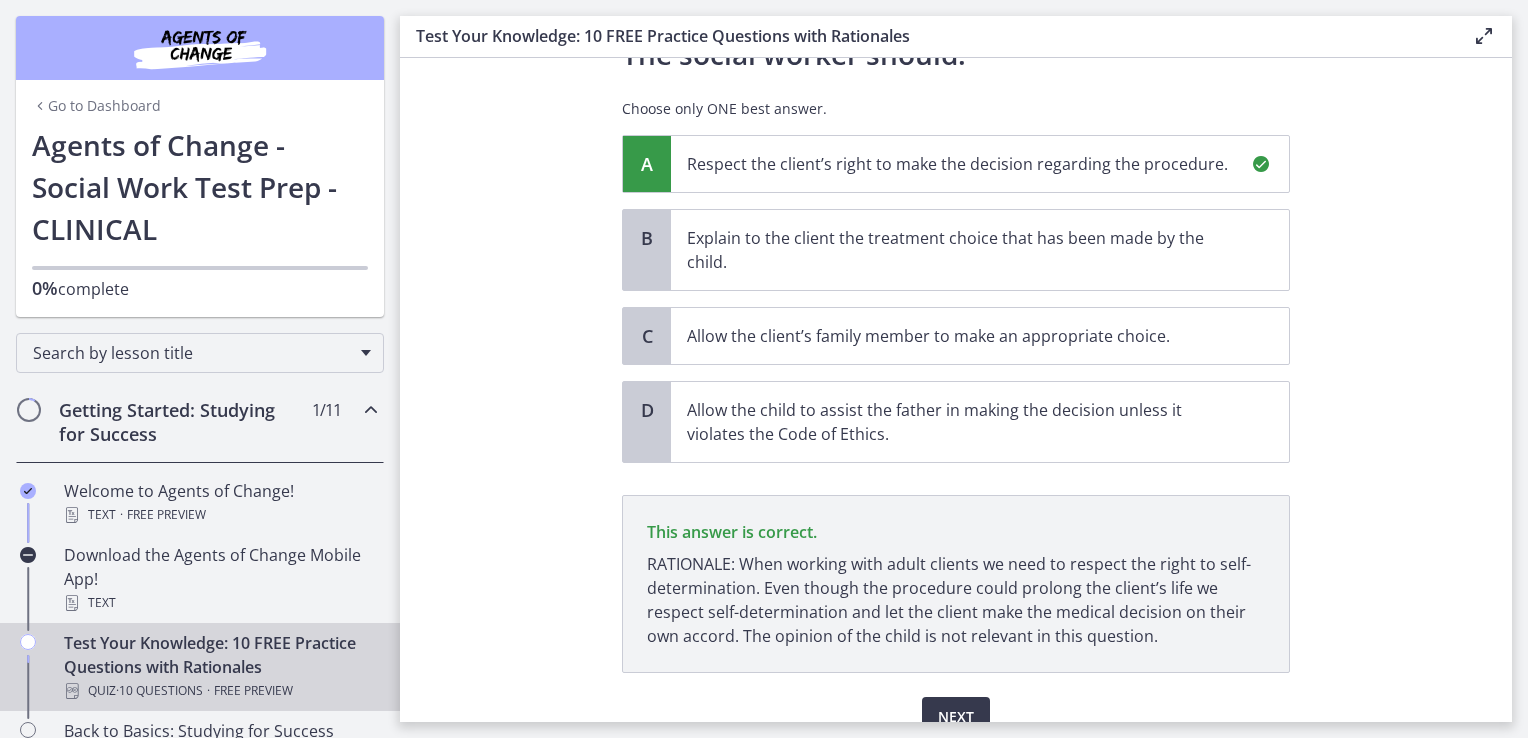 scroll, scrollTop: 433, scrollLeft: 0, axis: vertical 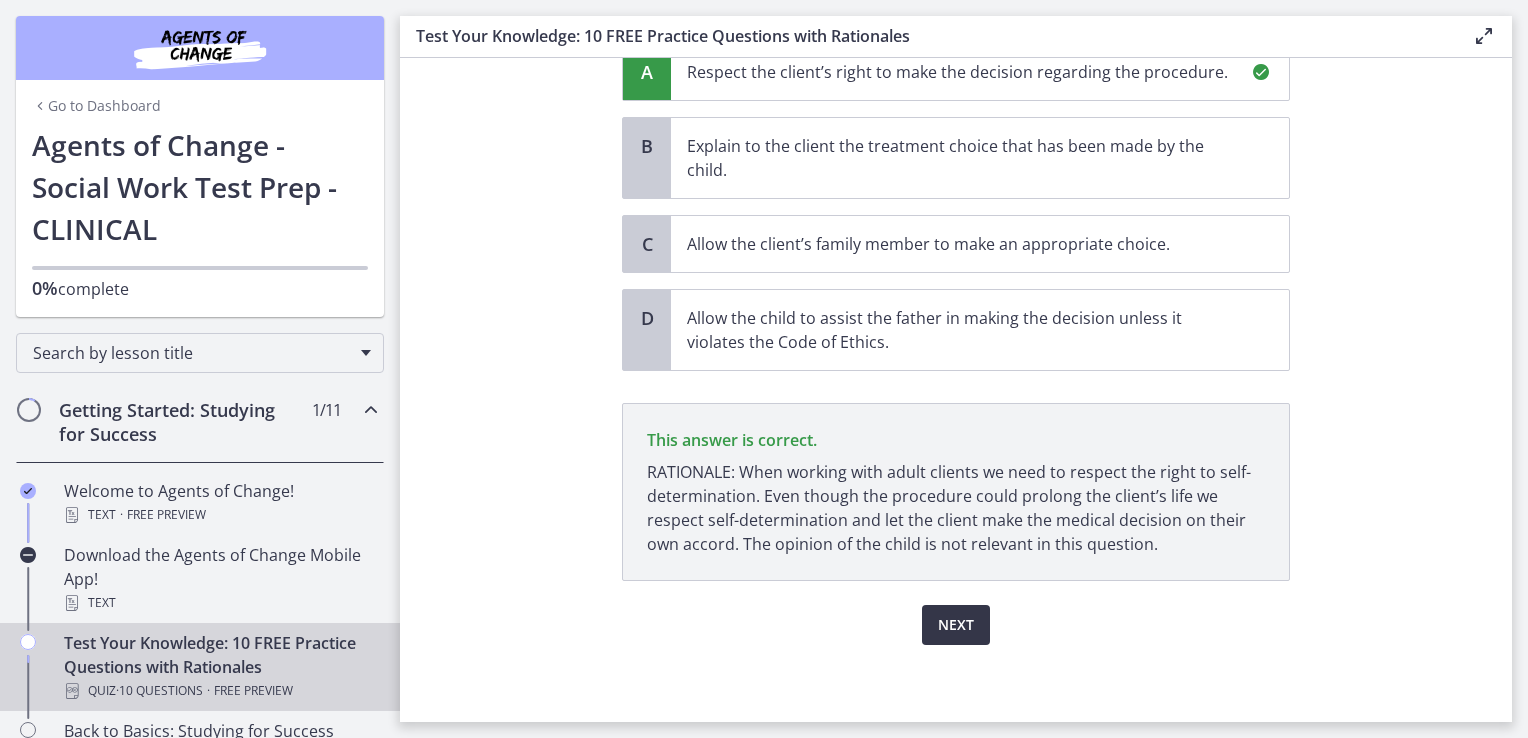 click on "Next" at bounding box center (956, 625) 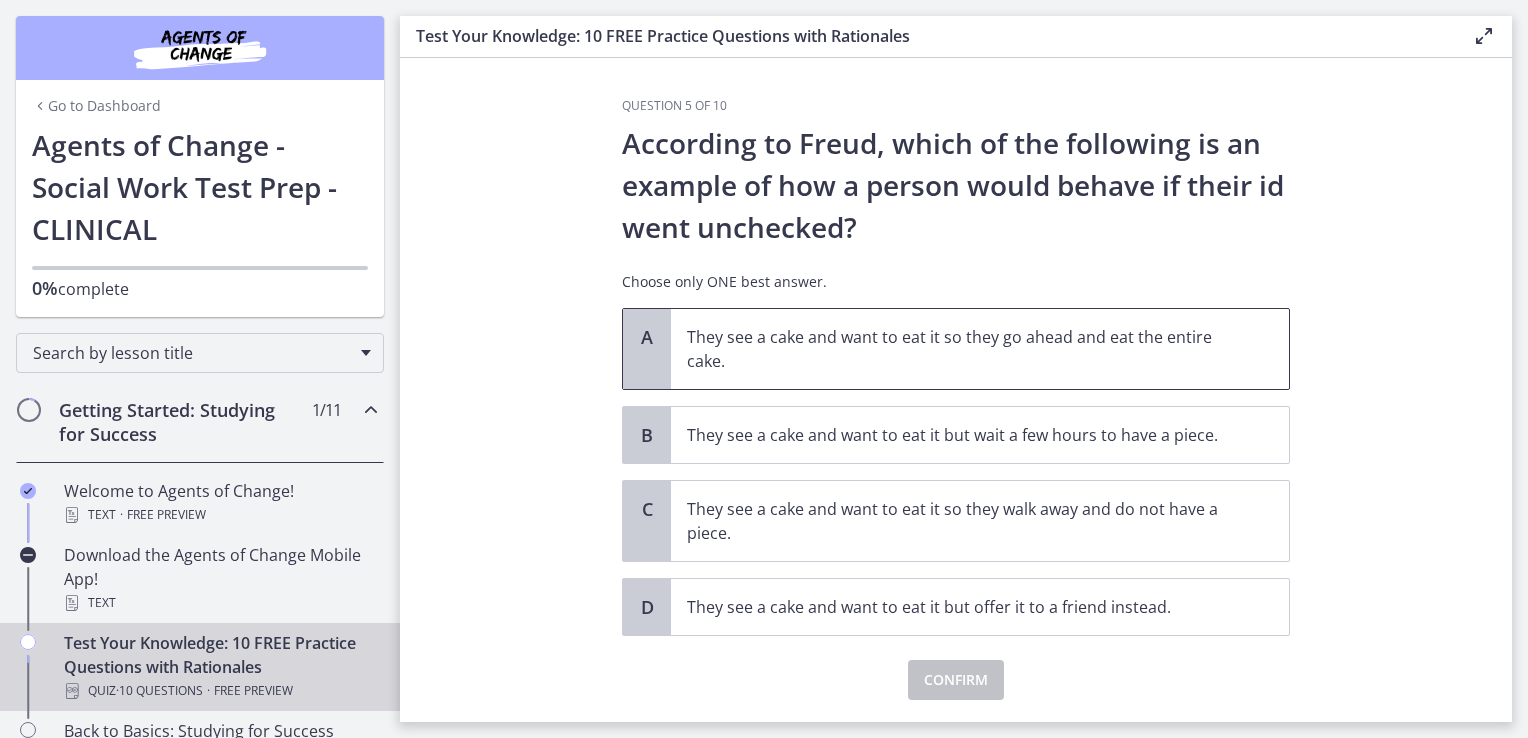 click on "They see a cake and want to eat it so they go ahead and eat the entire cake." at bounding box center [960, 349] 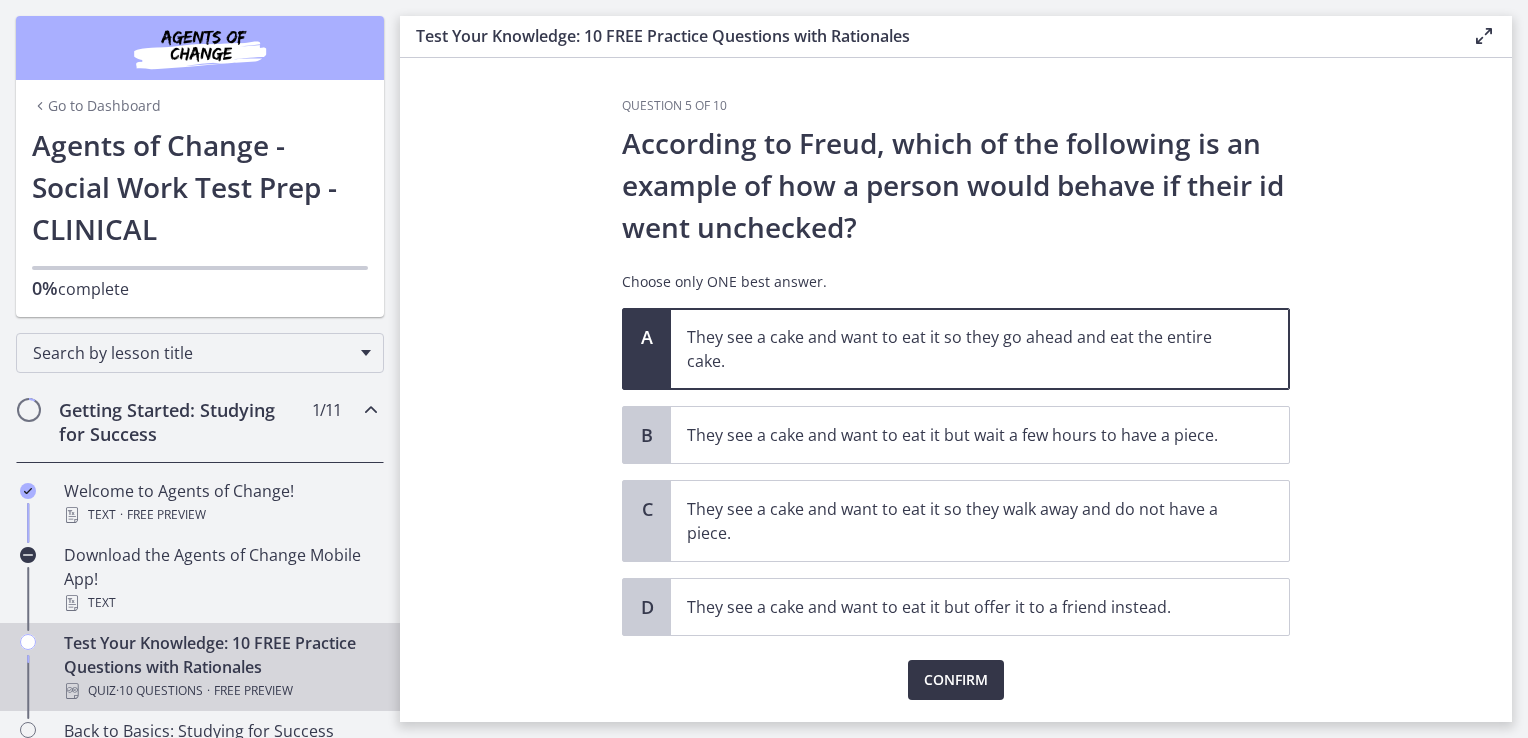 click on "Confirm" at bounding box center [956, 680] 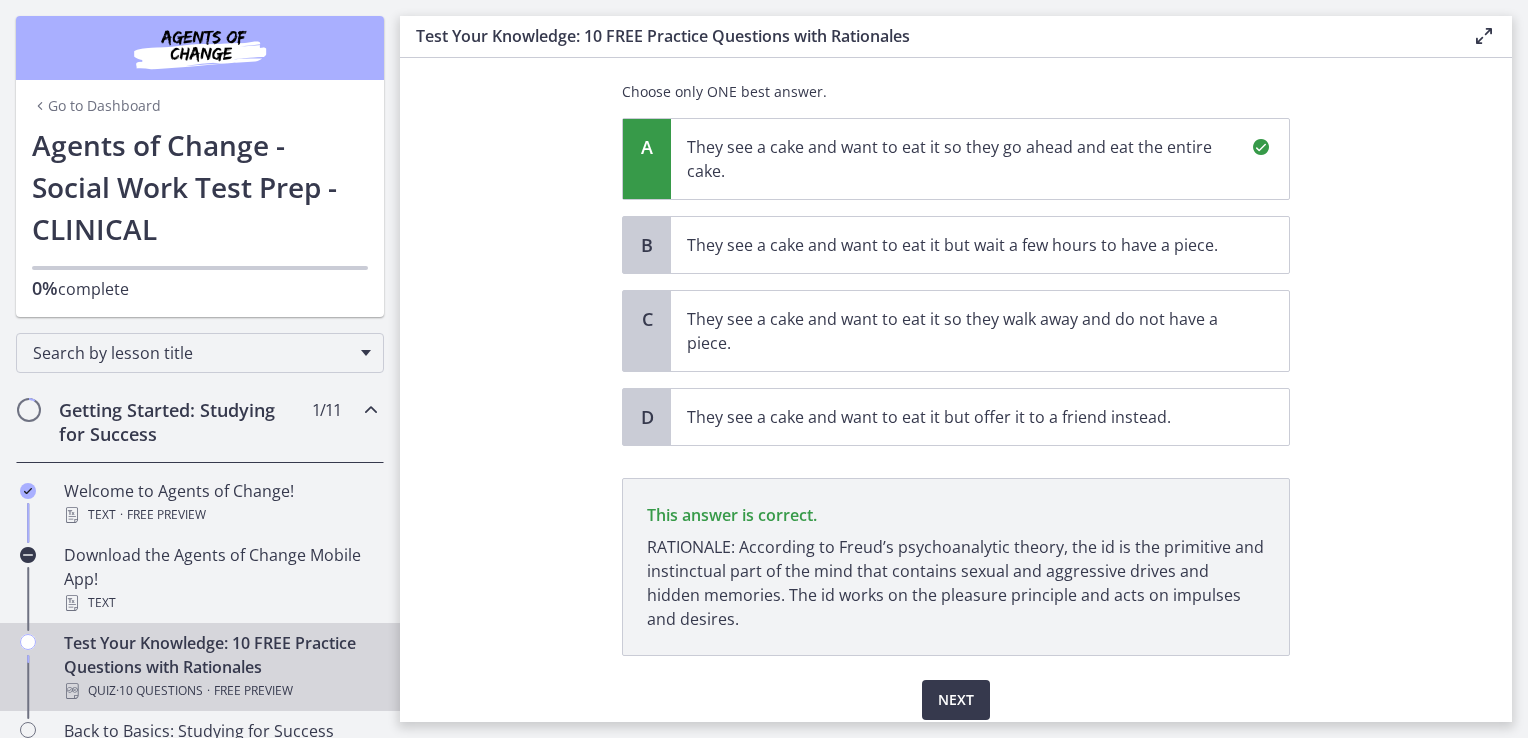 scroll, scrollTop: 265, scrollLeft: 0, axis: vertical 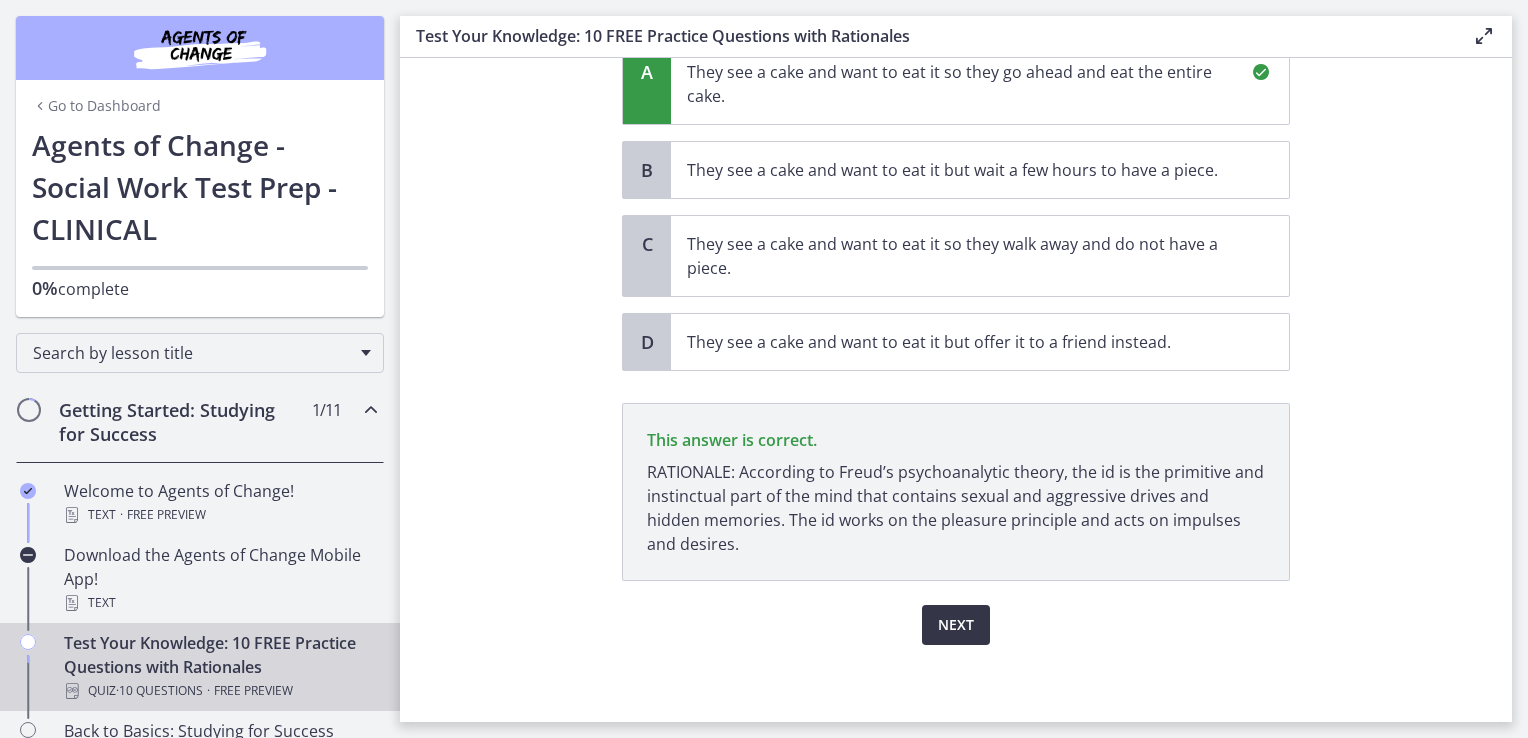 click on "Next" at bounding box center (956, 625) 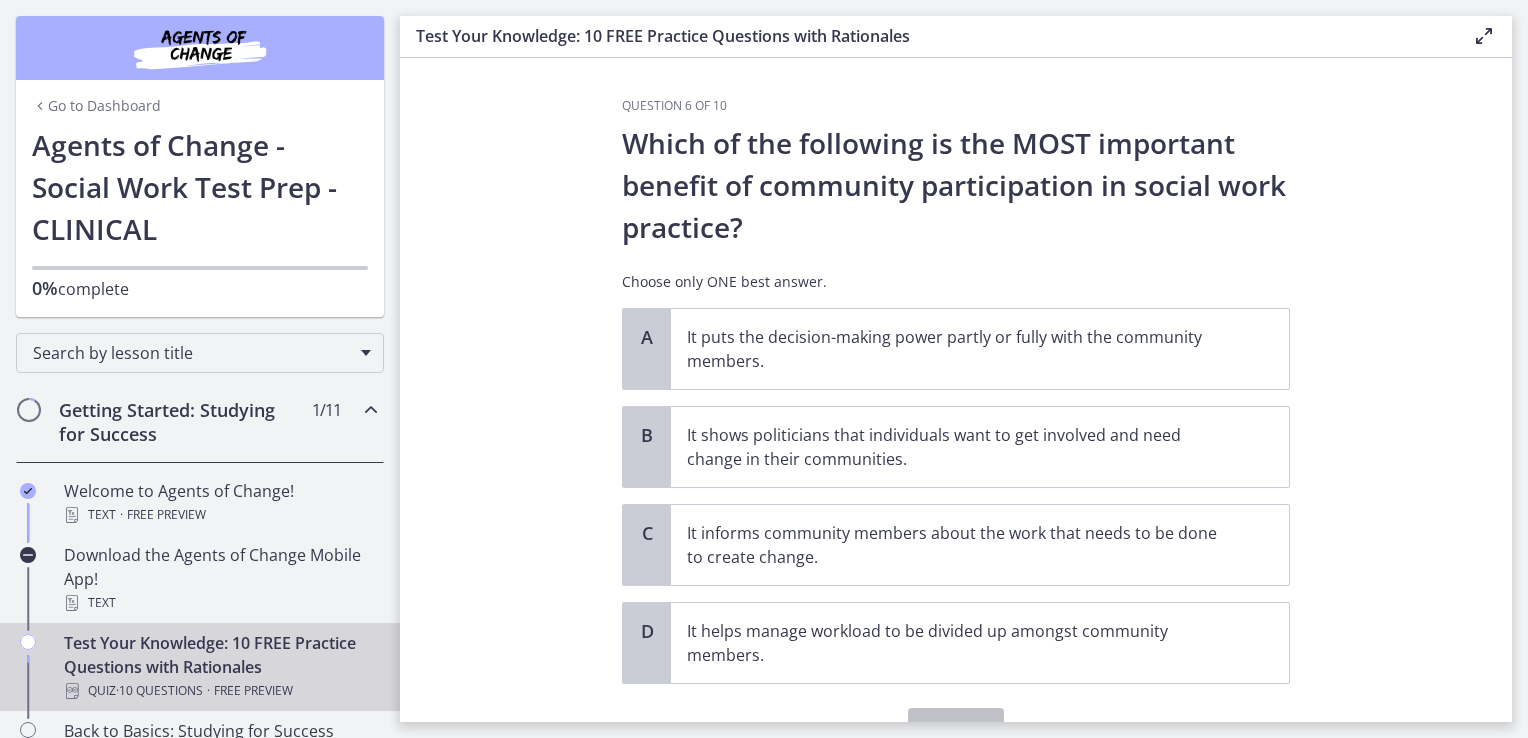 click on "It helps manage workload to be divided up amongst community members." at bounding box center [960, 643] 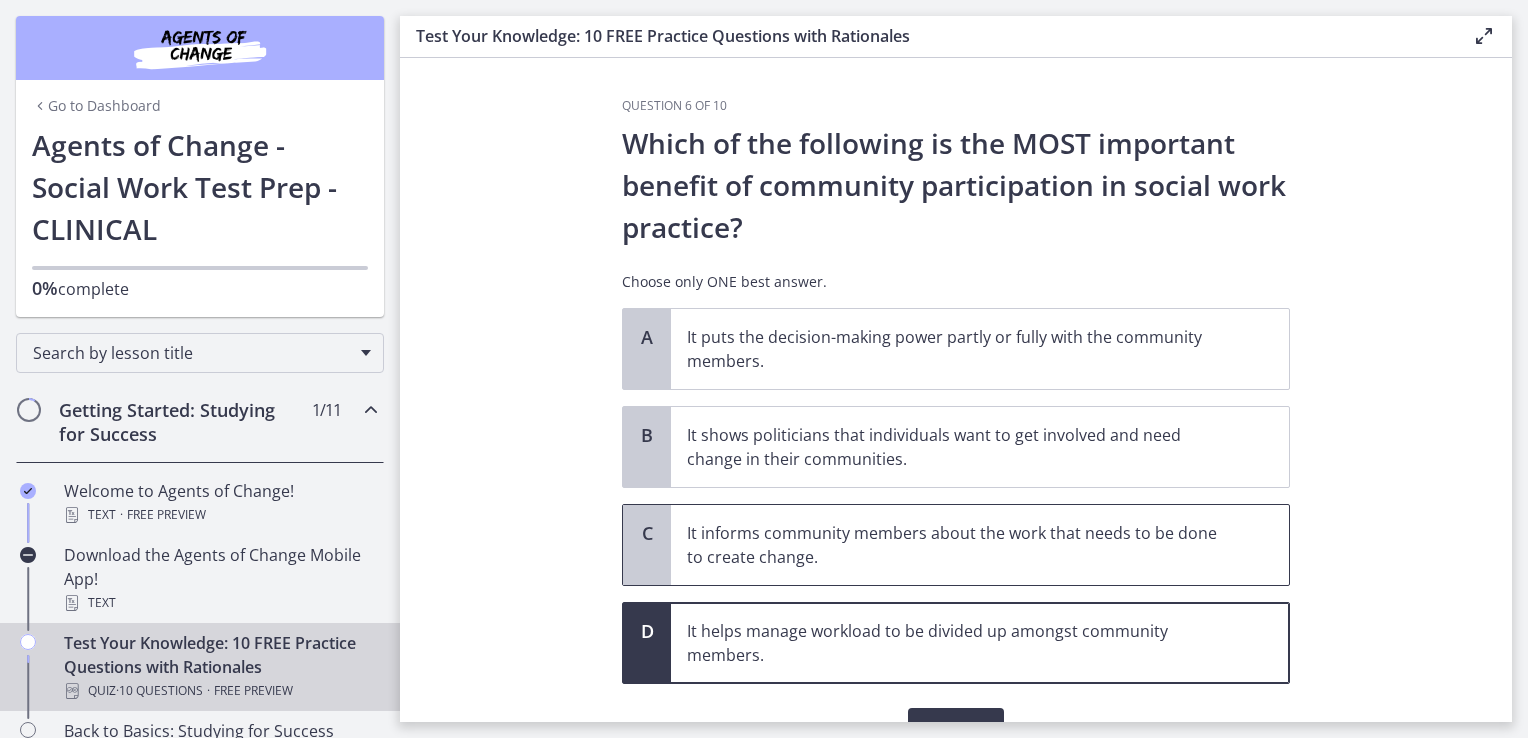 click on "It informs community members about the work that needs to be done to create change." at bounding box center [960, 545] 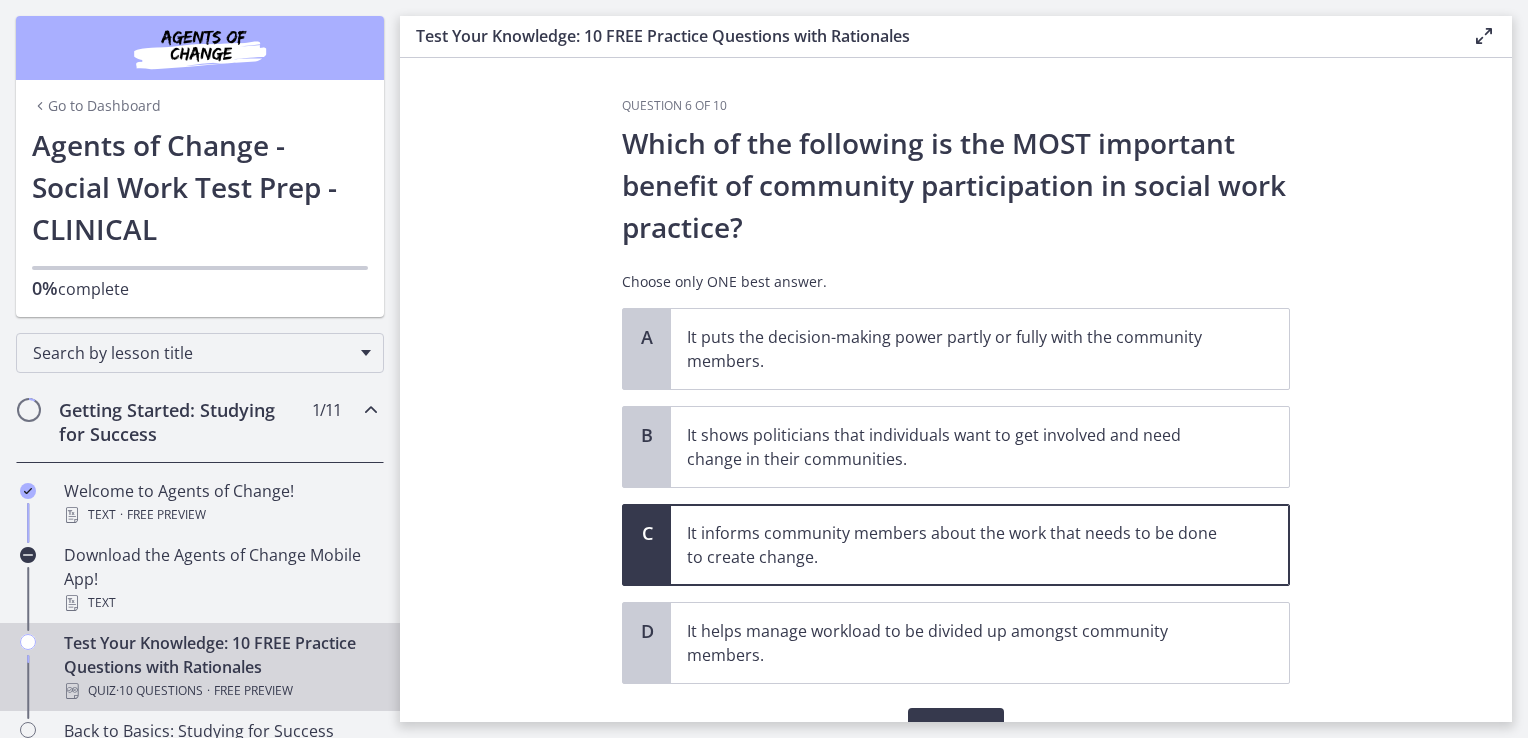 scroll, scrollTop: 100, scrollLeft: 0, axis: vertical 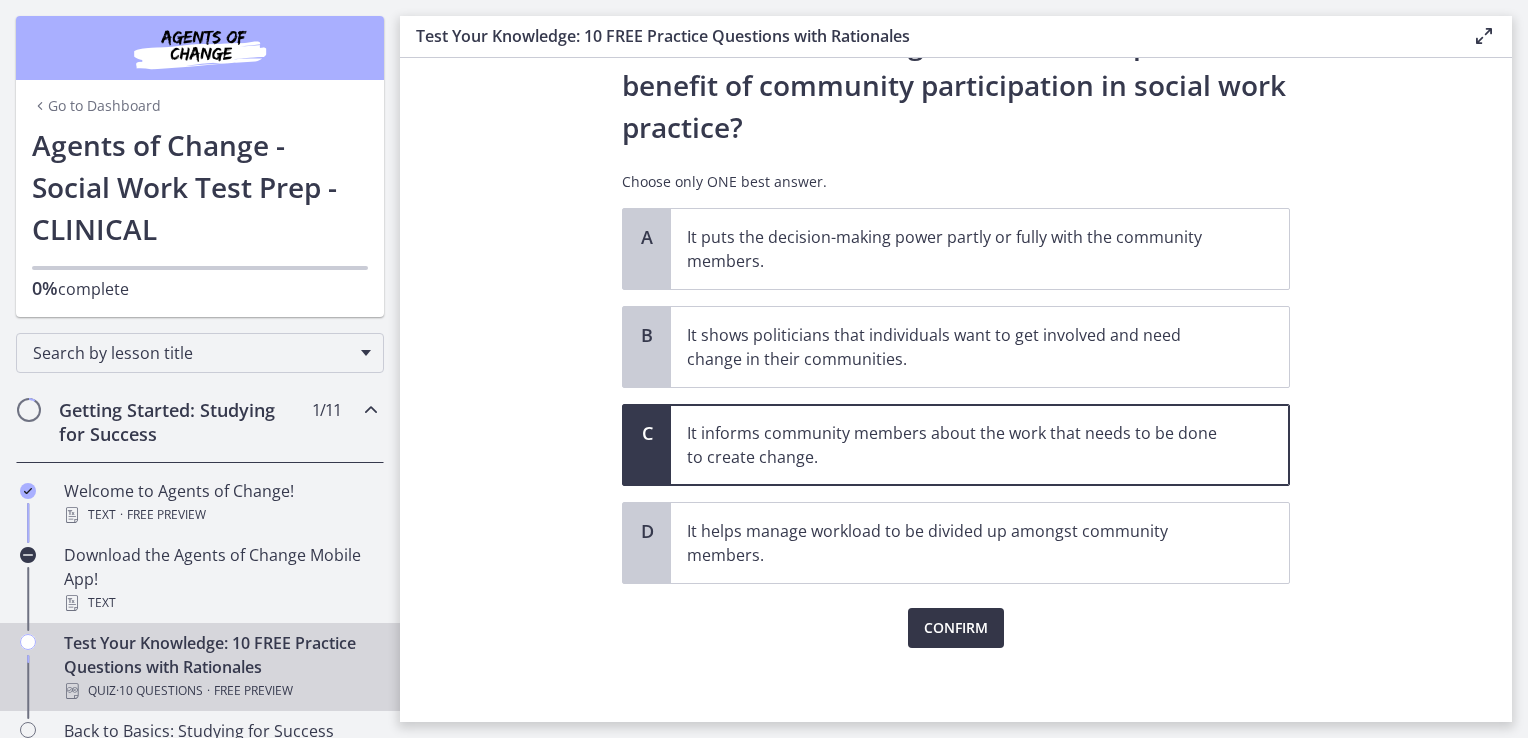 click on "Confirm" at bounding box center [956, 628] 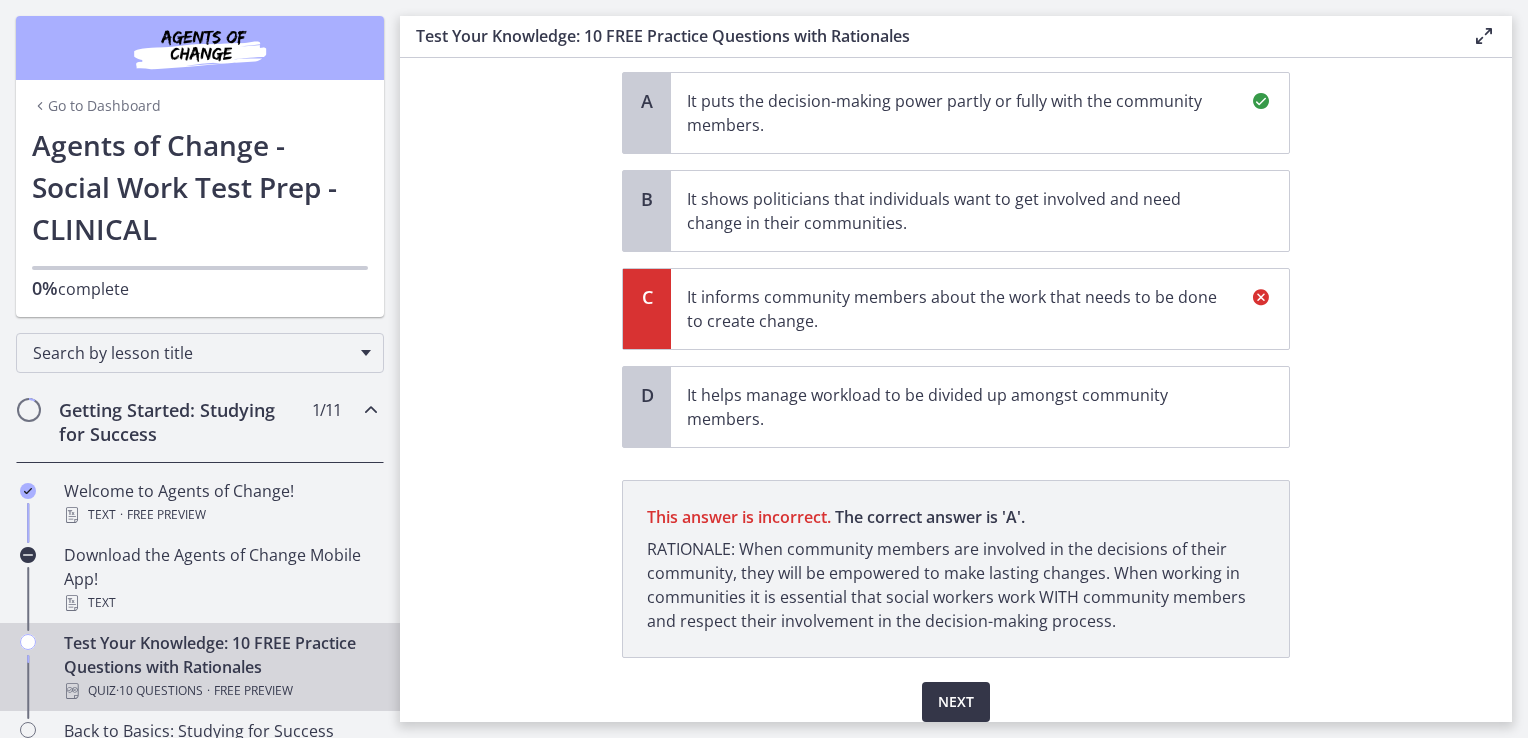 scroll, scrollTop: 313, scrollLeft: 0, axis: vertical 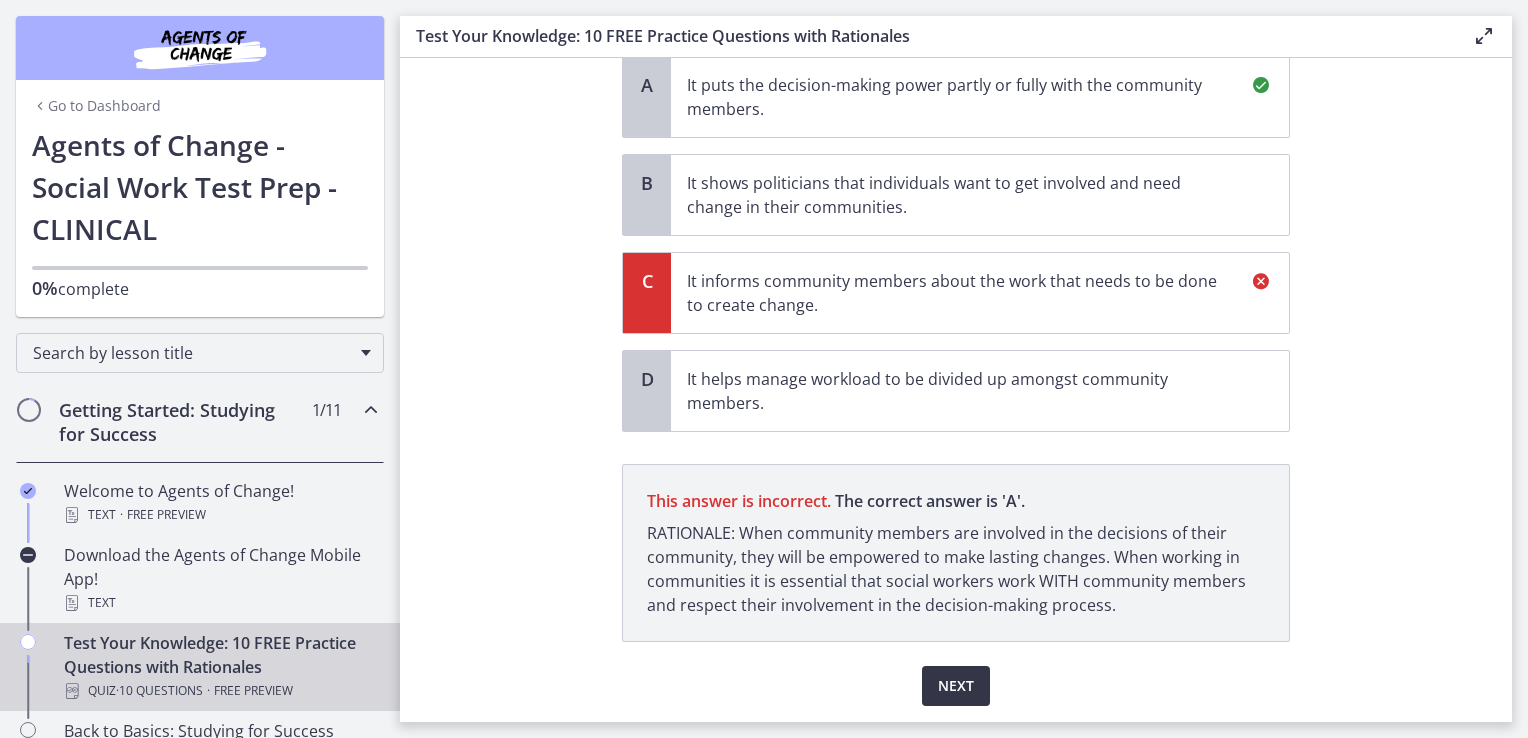 click on "Next" at bounding box center [956, 686] 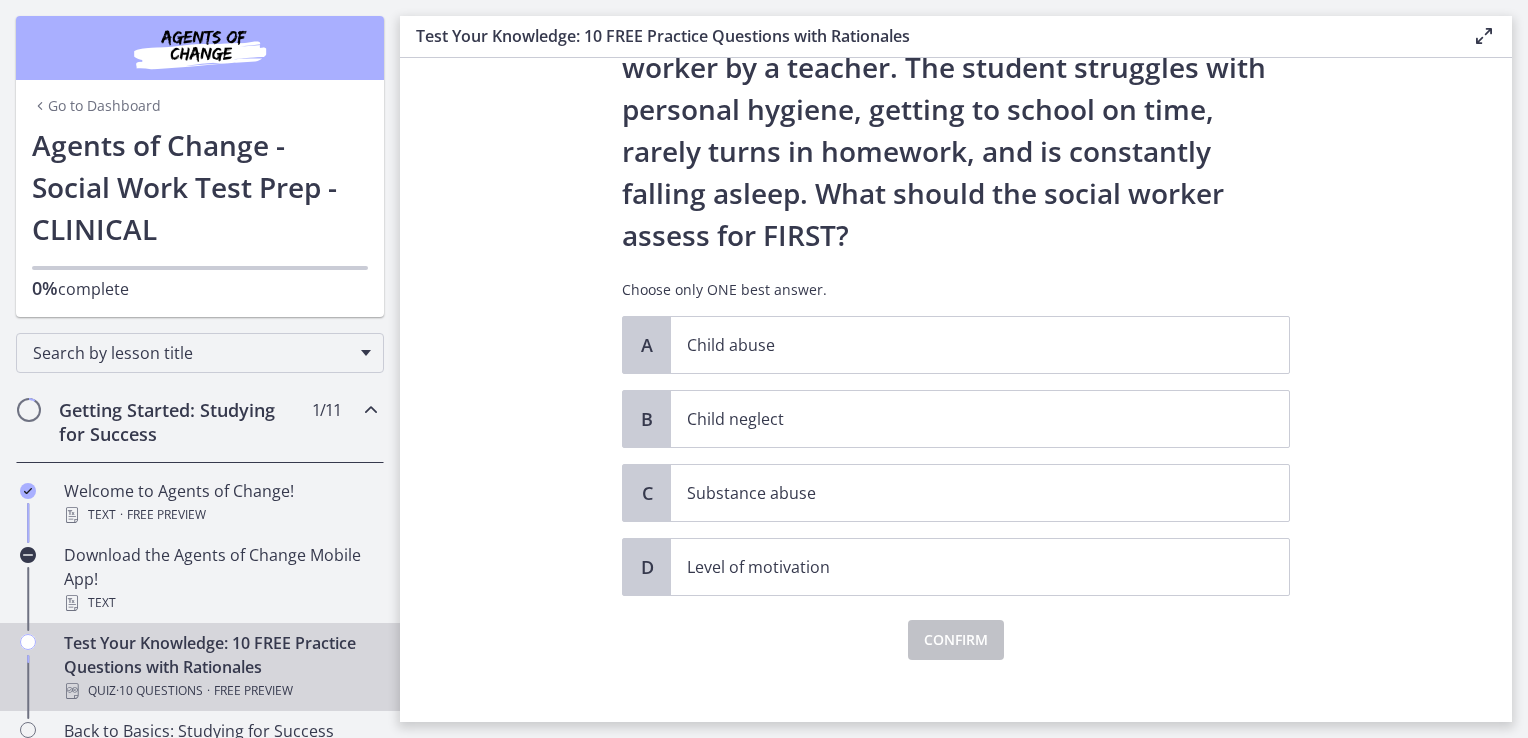 scroll, scrollTop: 133, scrollLeft: 0, axis: vertical 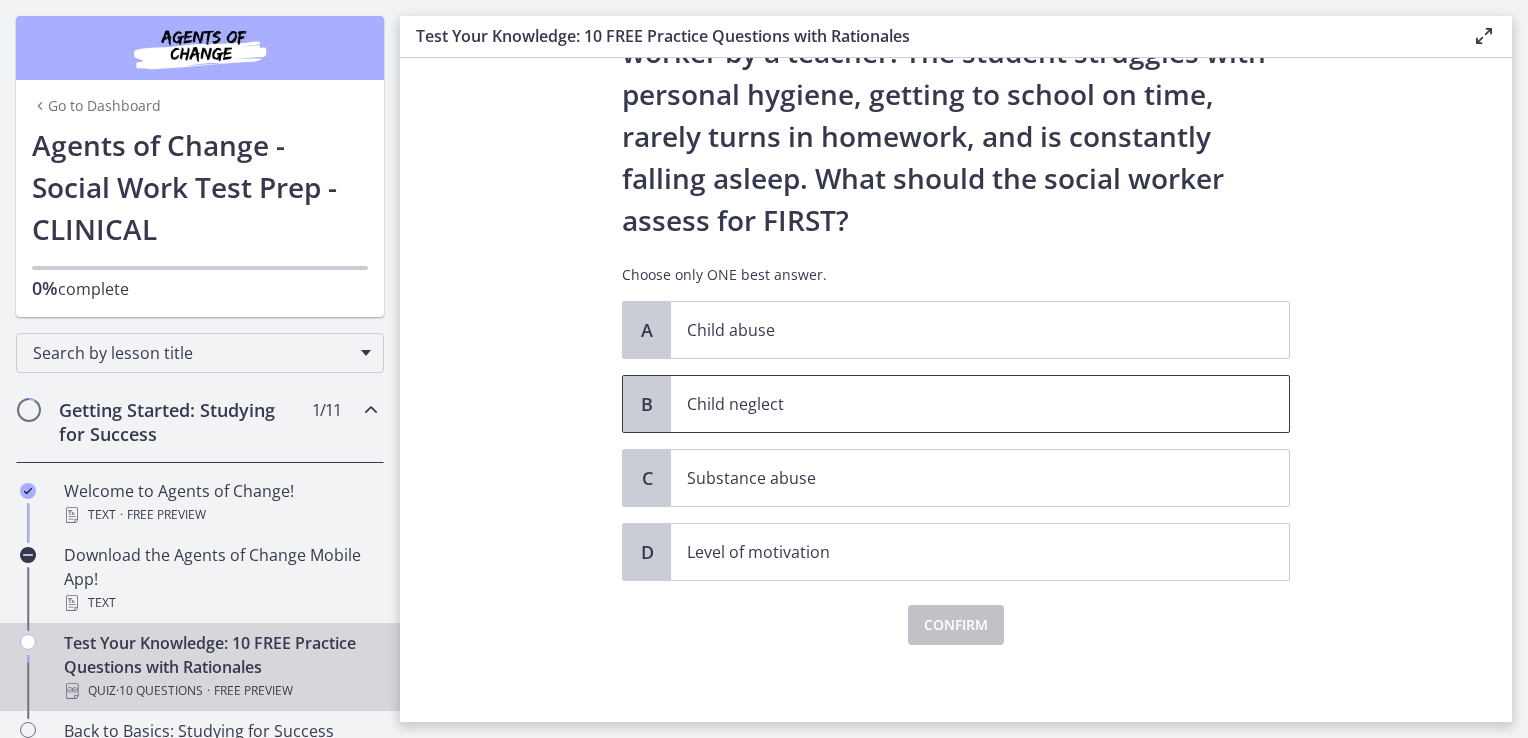 click on "Child neglect" at bounding box center [980, 404] 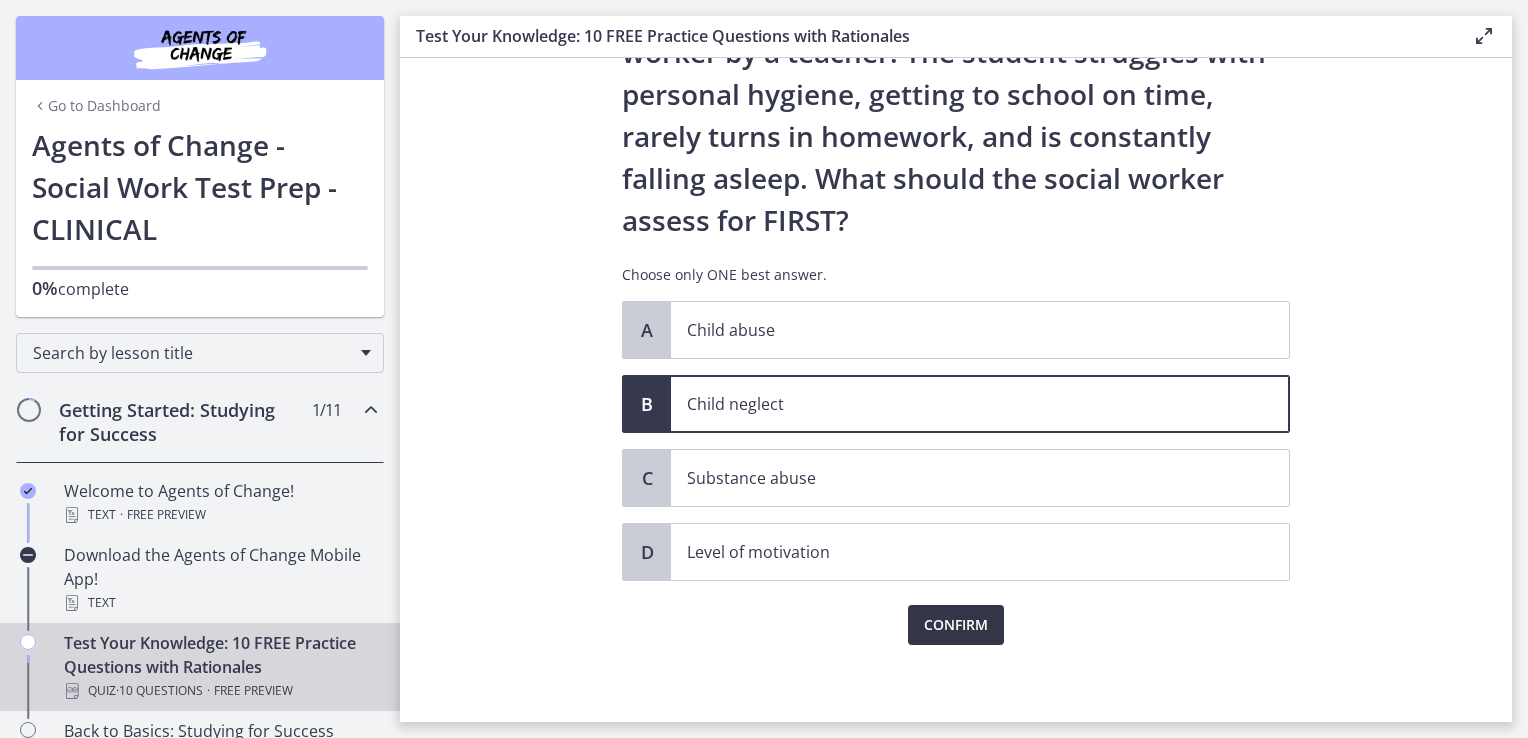click on "Confirm" at bounding box center (956, 625) 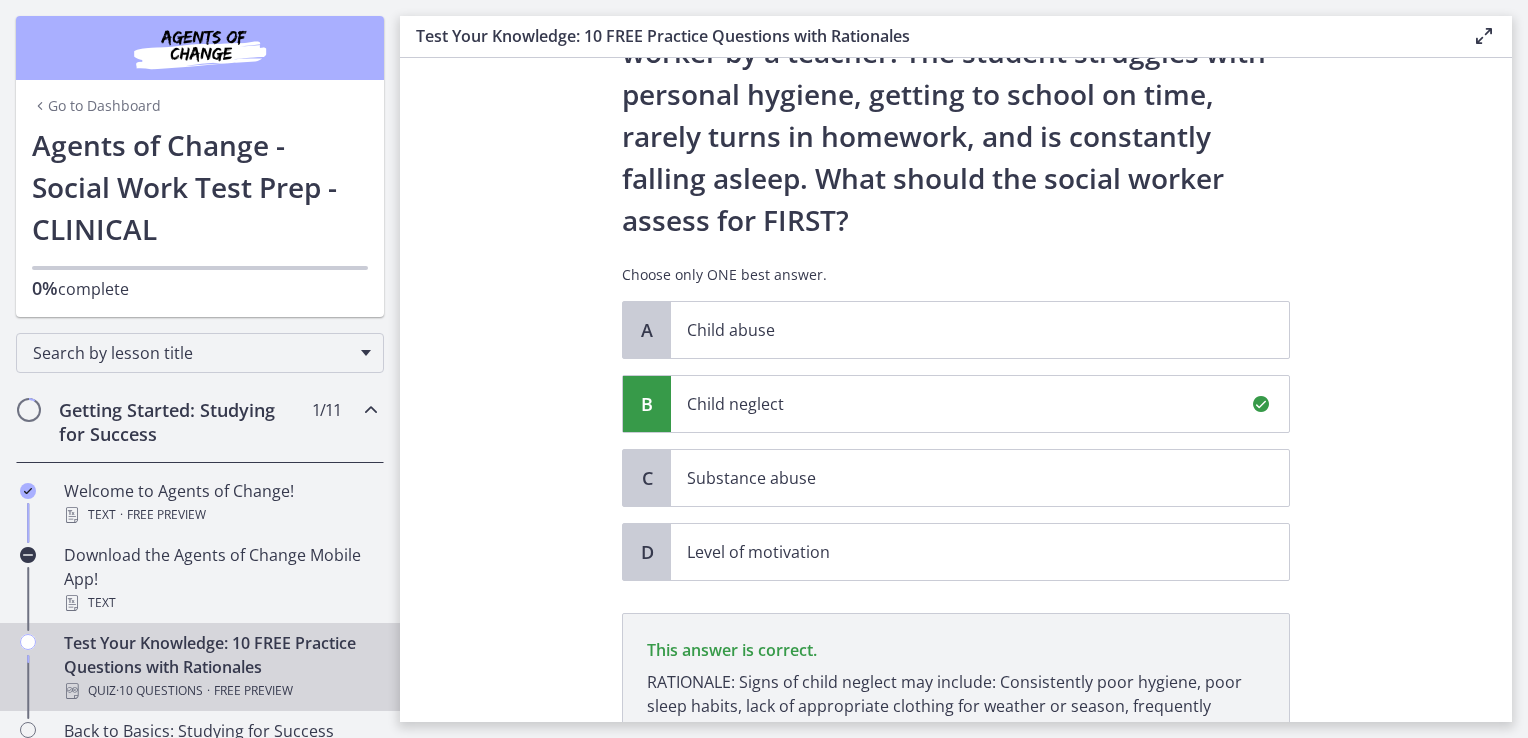 scroll, scrollTop: 367, scrollLeft: 0, axis: vertical 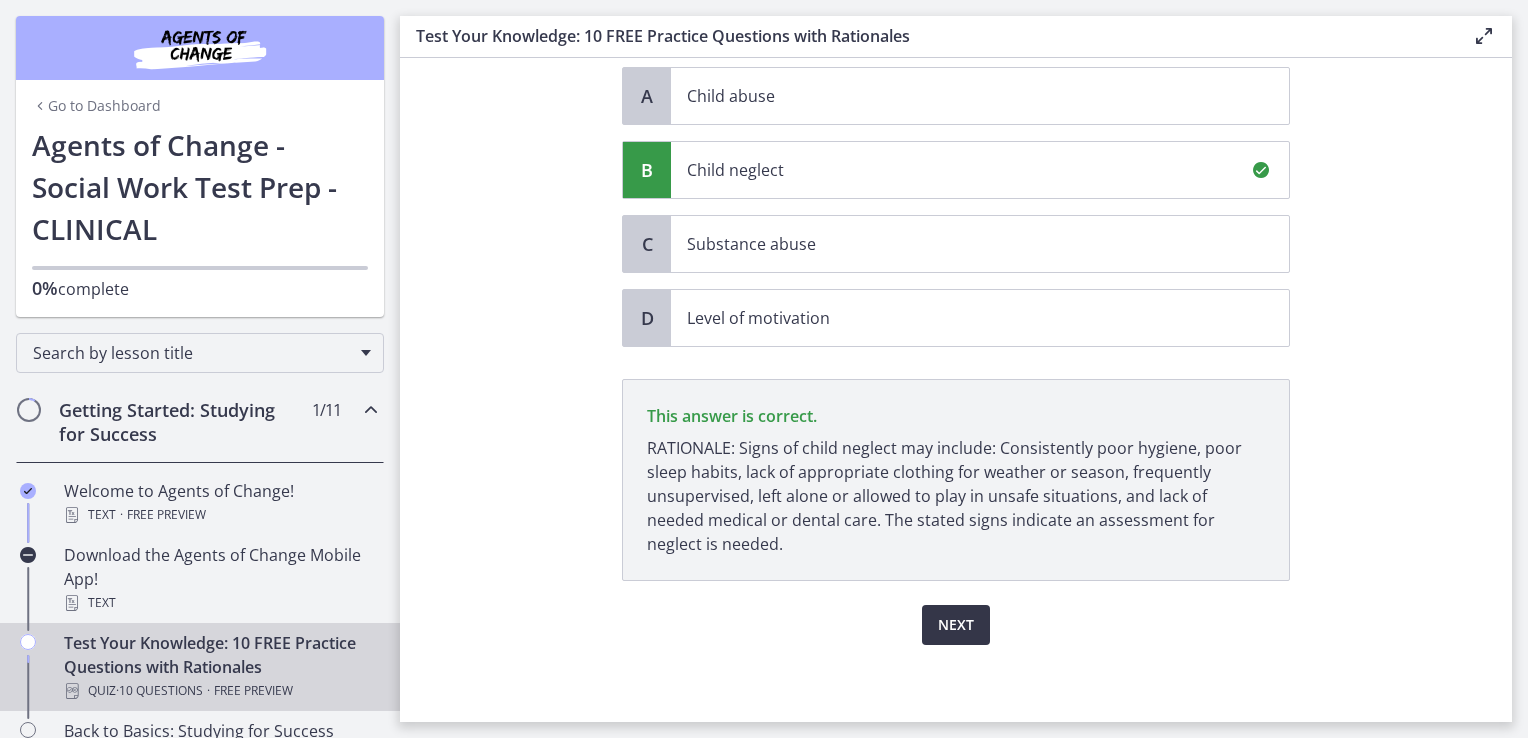 click on "Next" at bounding box center [956, 625] 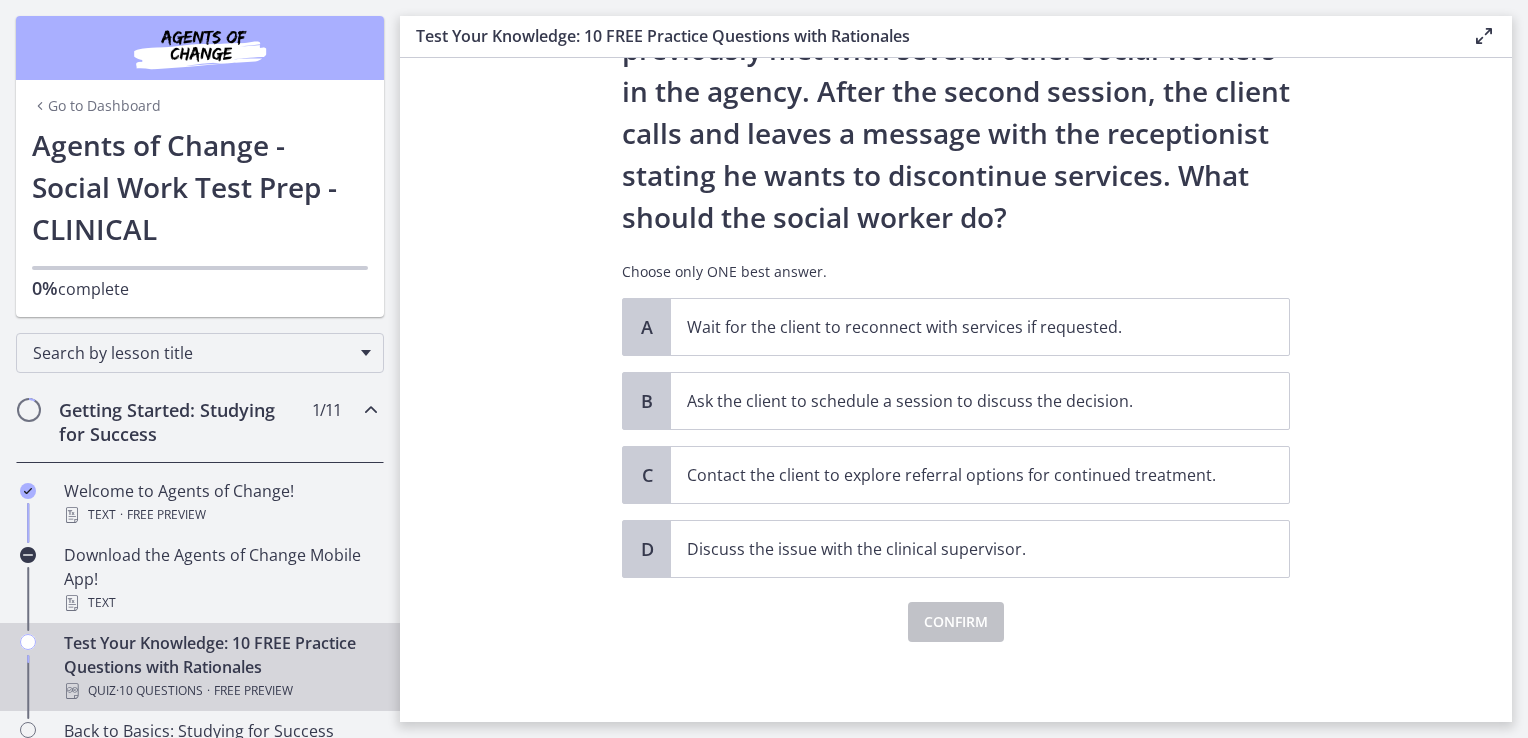 scroll, scrollTop: 0, scrollLeft: 0, axis: both 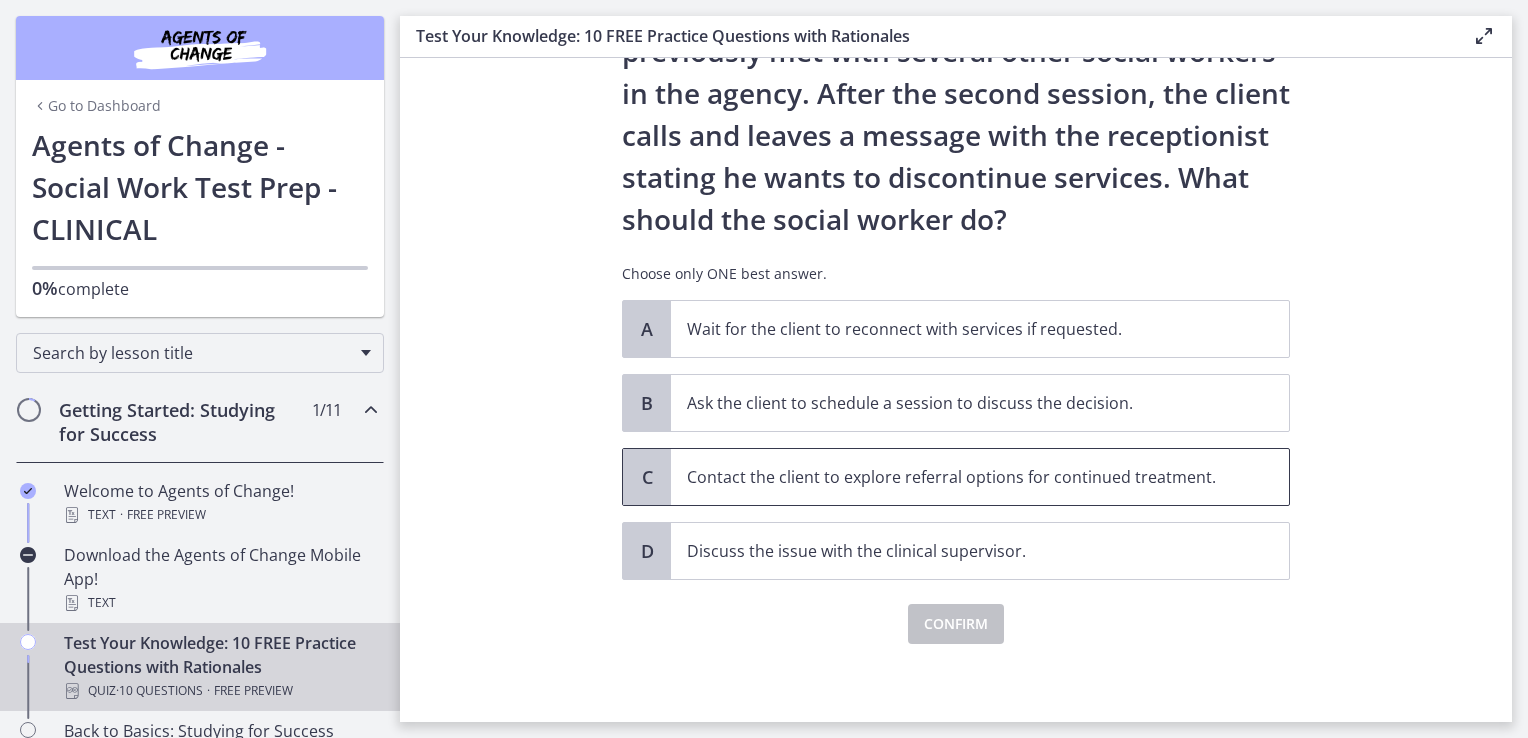 click on "Contact the client to explore referral options for continued treatment." at bounding box center (960, 477) 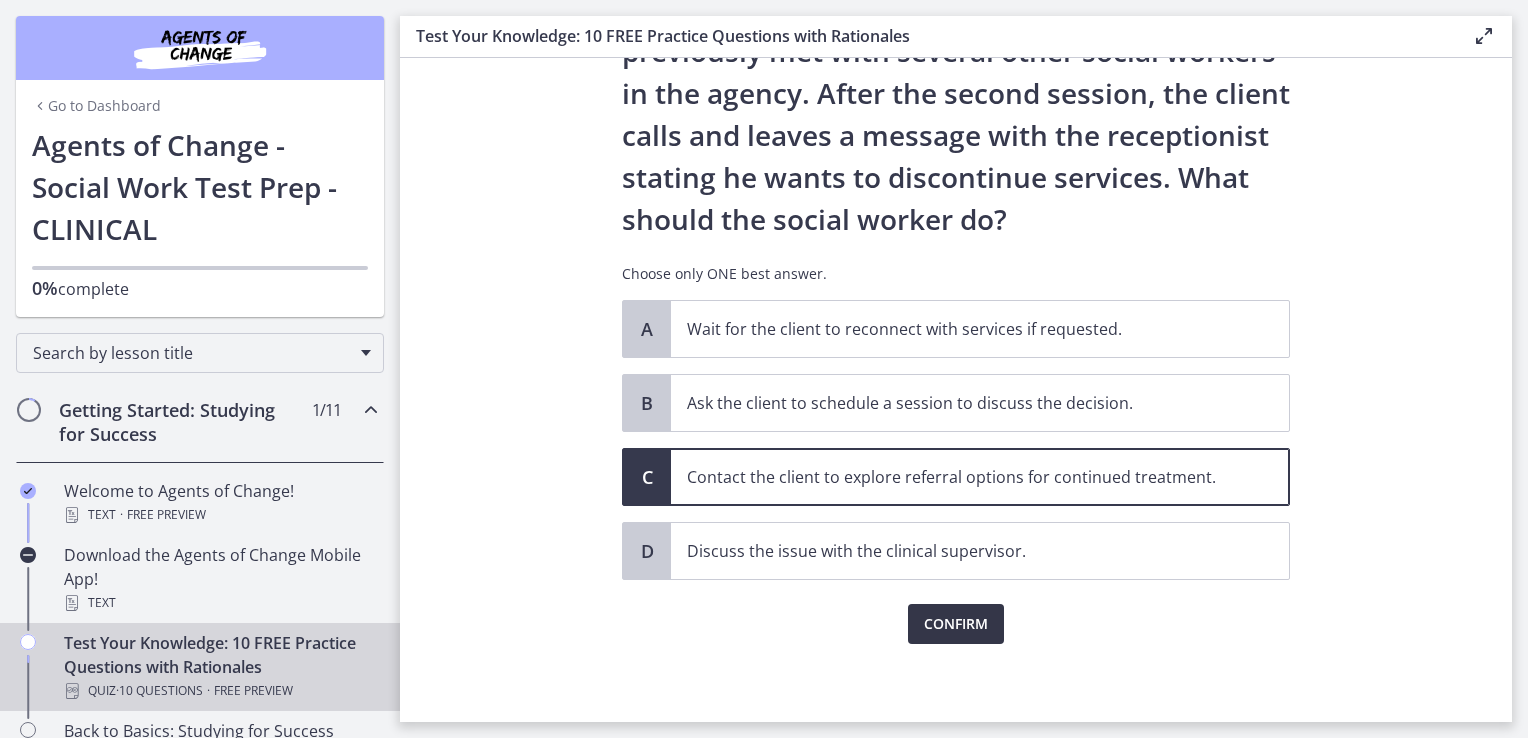 click on "Confirm" at bounding box center (956, 624) 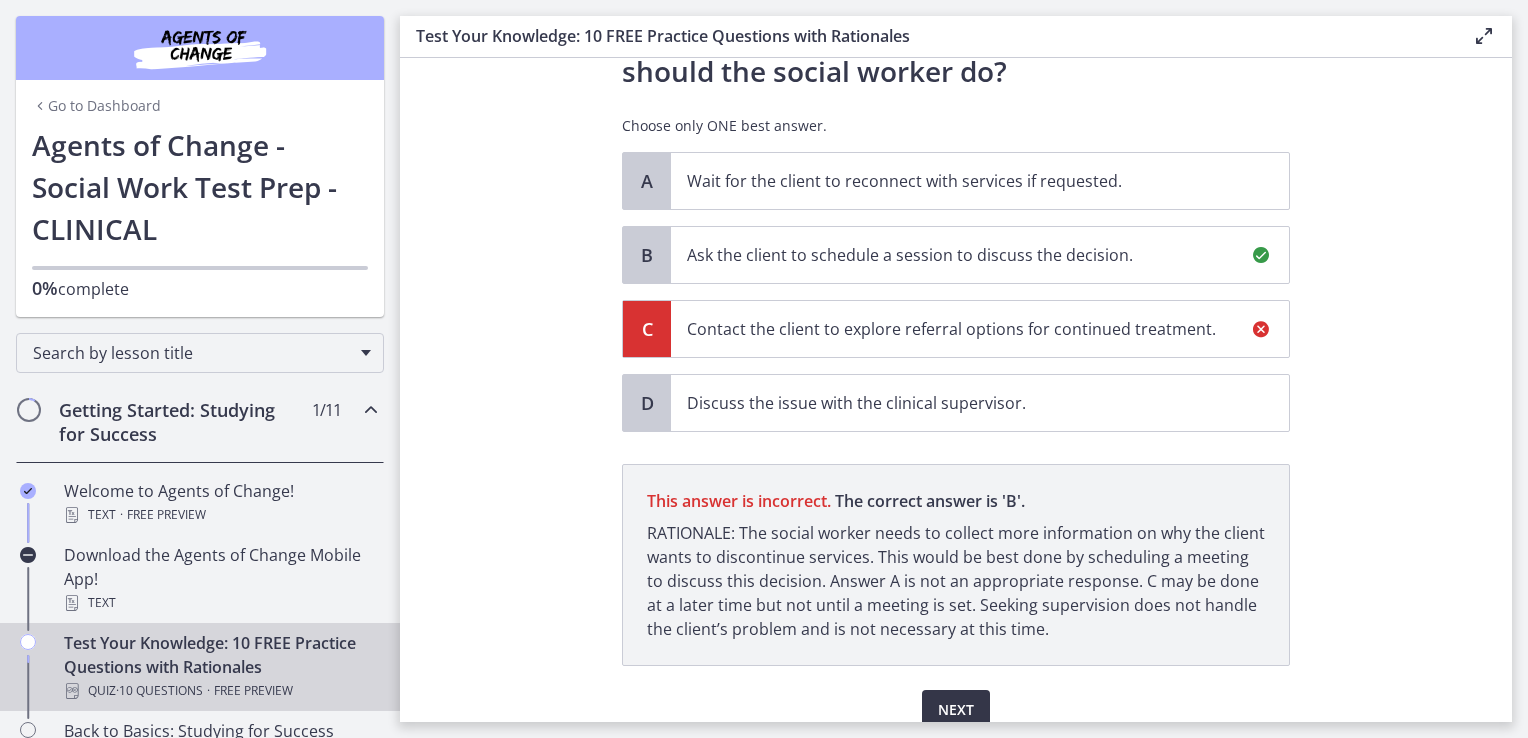 scroll, scrollTop: 409, scrollLeft: 0, axis: vertical 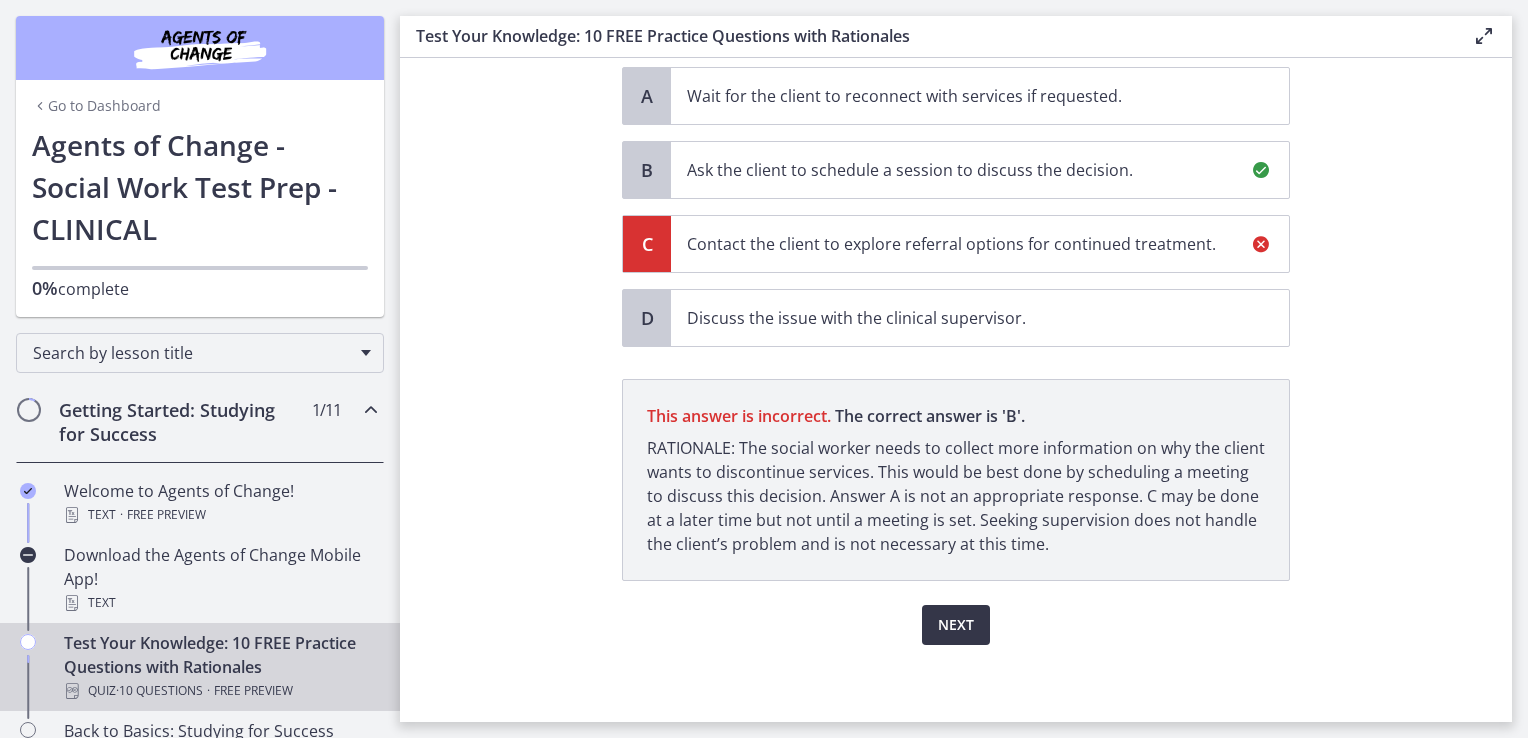 click on "Next" at bounding box center [956, 625] 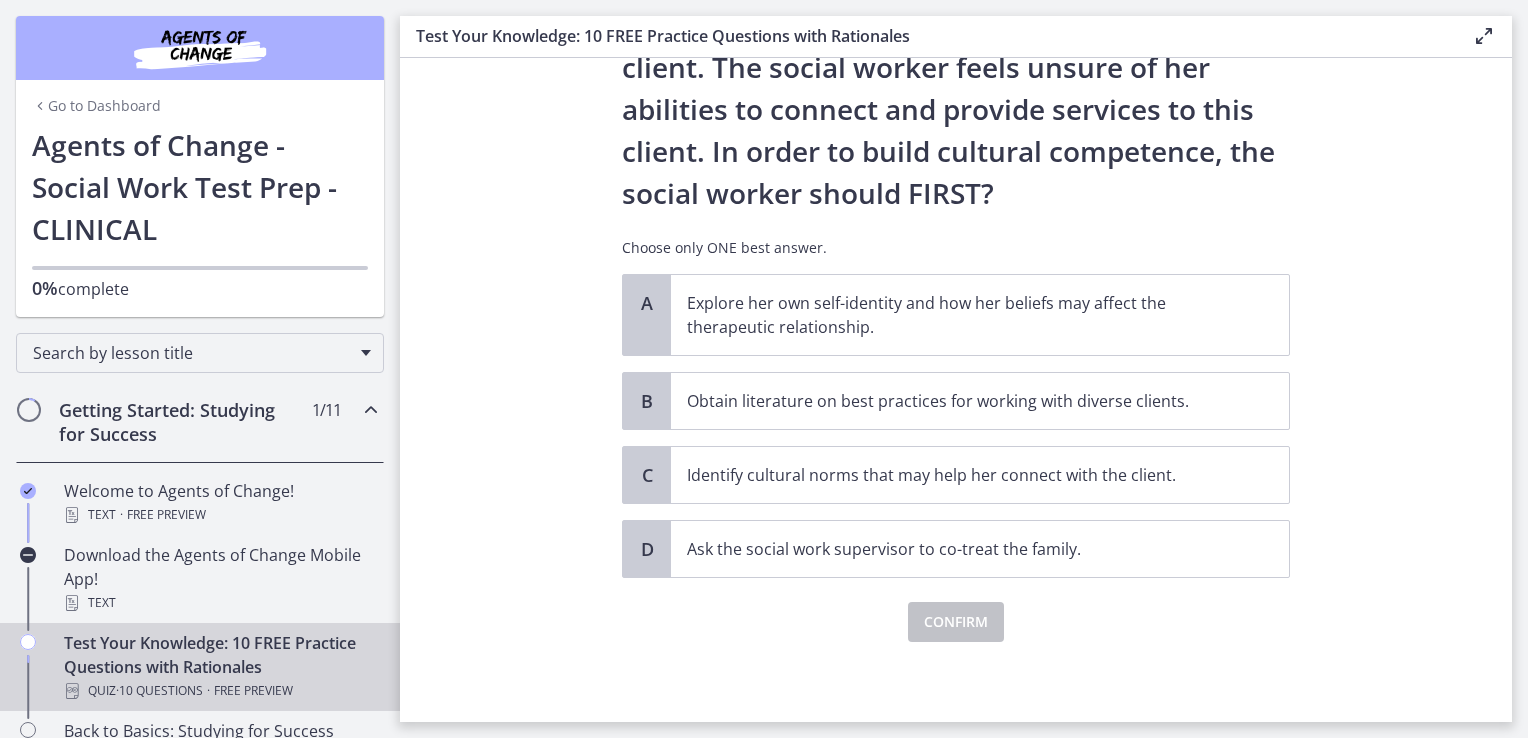 scroll, scrollTop: 0, scrollLeft: 0, axis: both 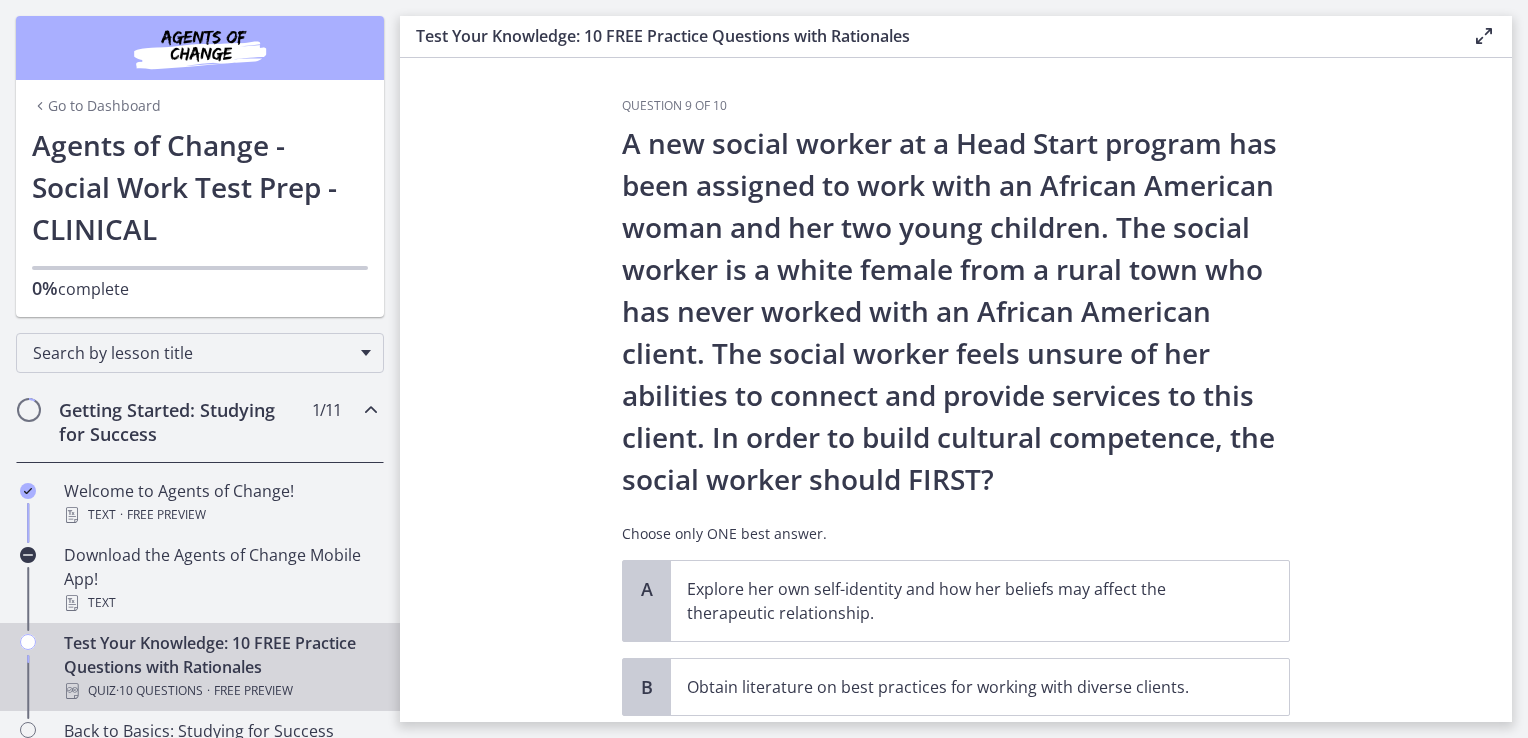 drag, startPoint x: 1512, startPoint y: 106, endPoint x: 1516, endPoint y: 134, distance: 28.284271 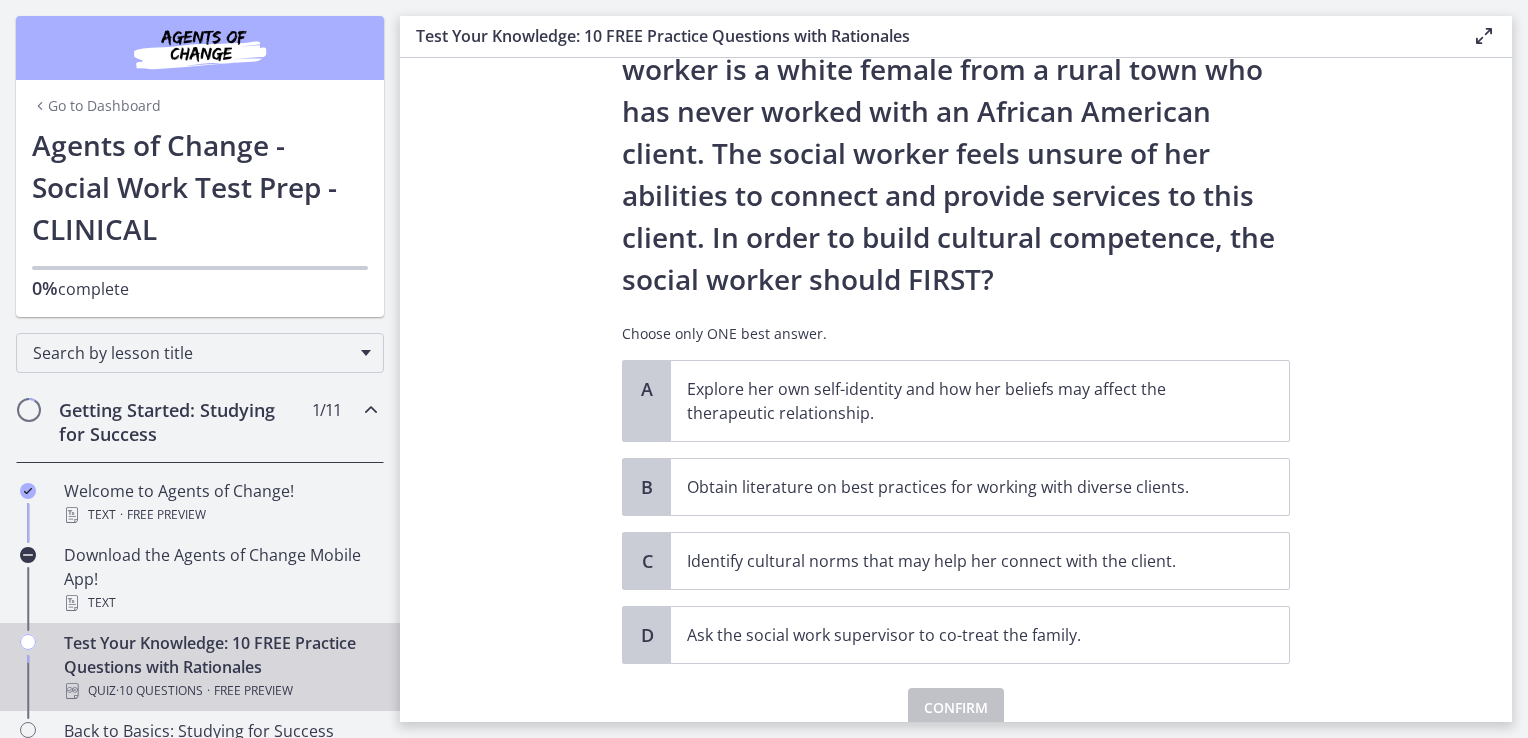 scroll, scrollTop: 203, scrollLeft: 0, axis: vertical 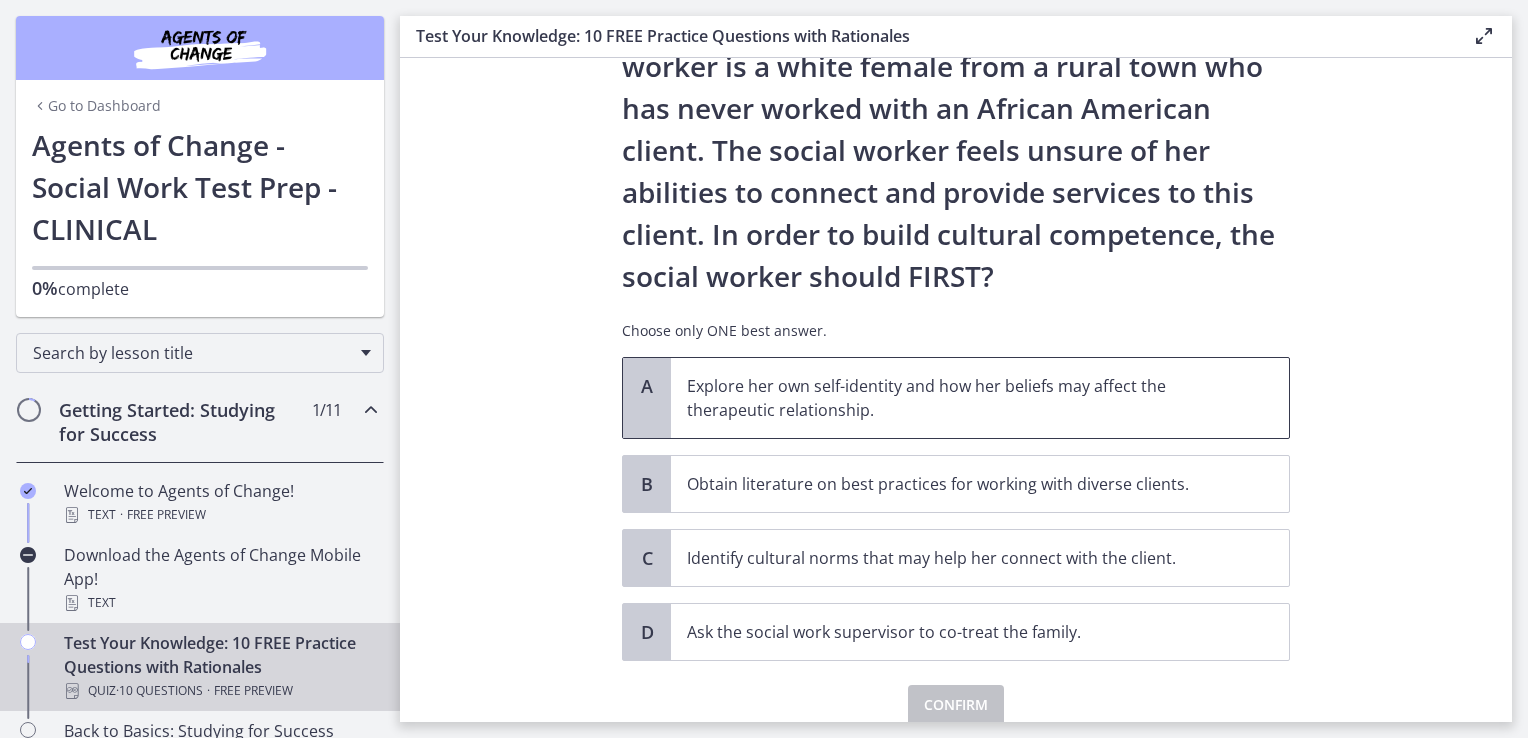 click on "Explore her own self-identity and how her beliefs may affect the therapeutic relationship." at bounding box center [960, 398] 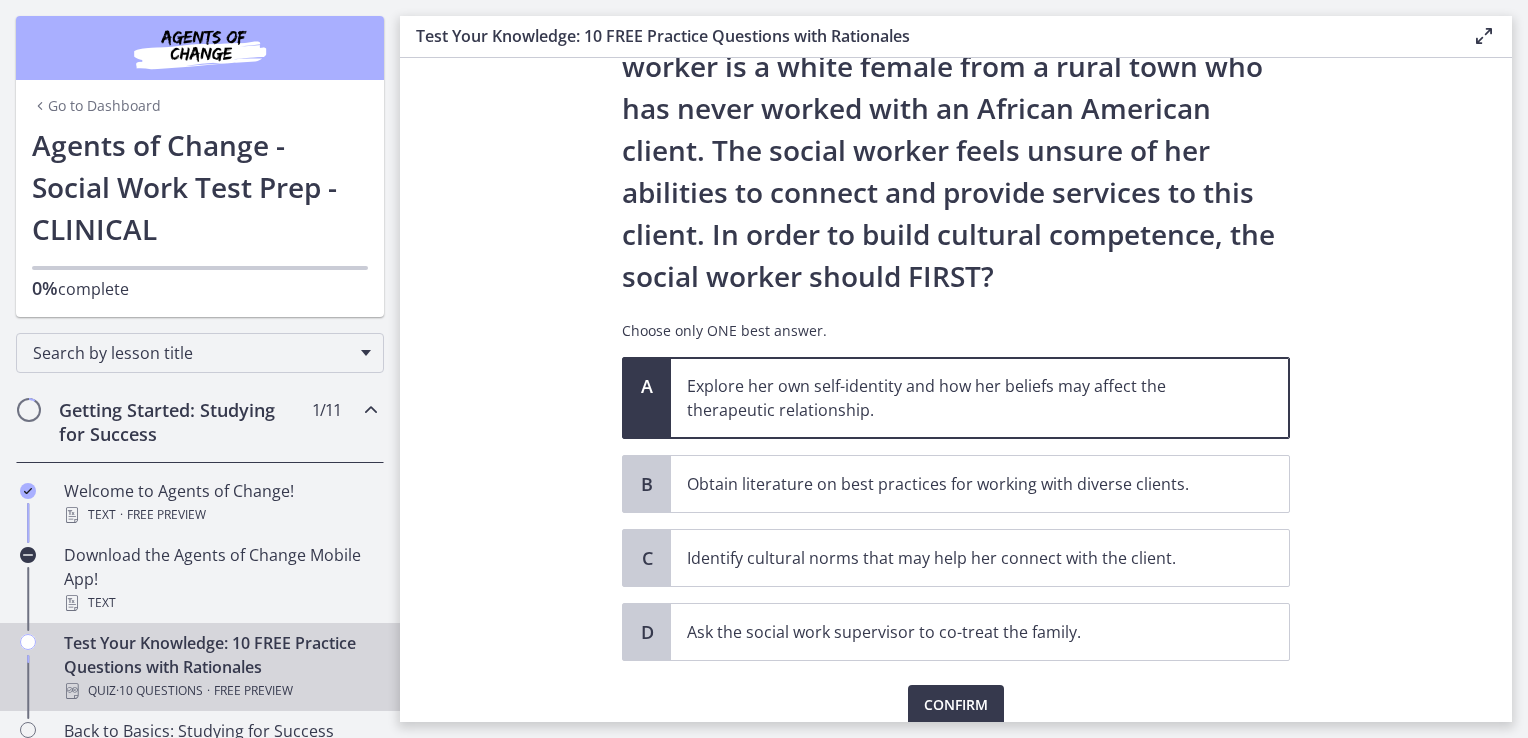 scroll, scrollTop: 284, scrollLeft: 0, axis: vertical 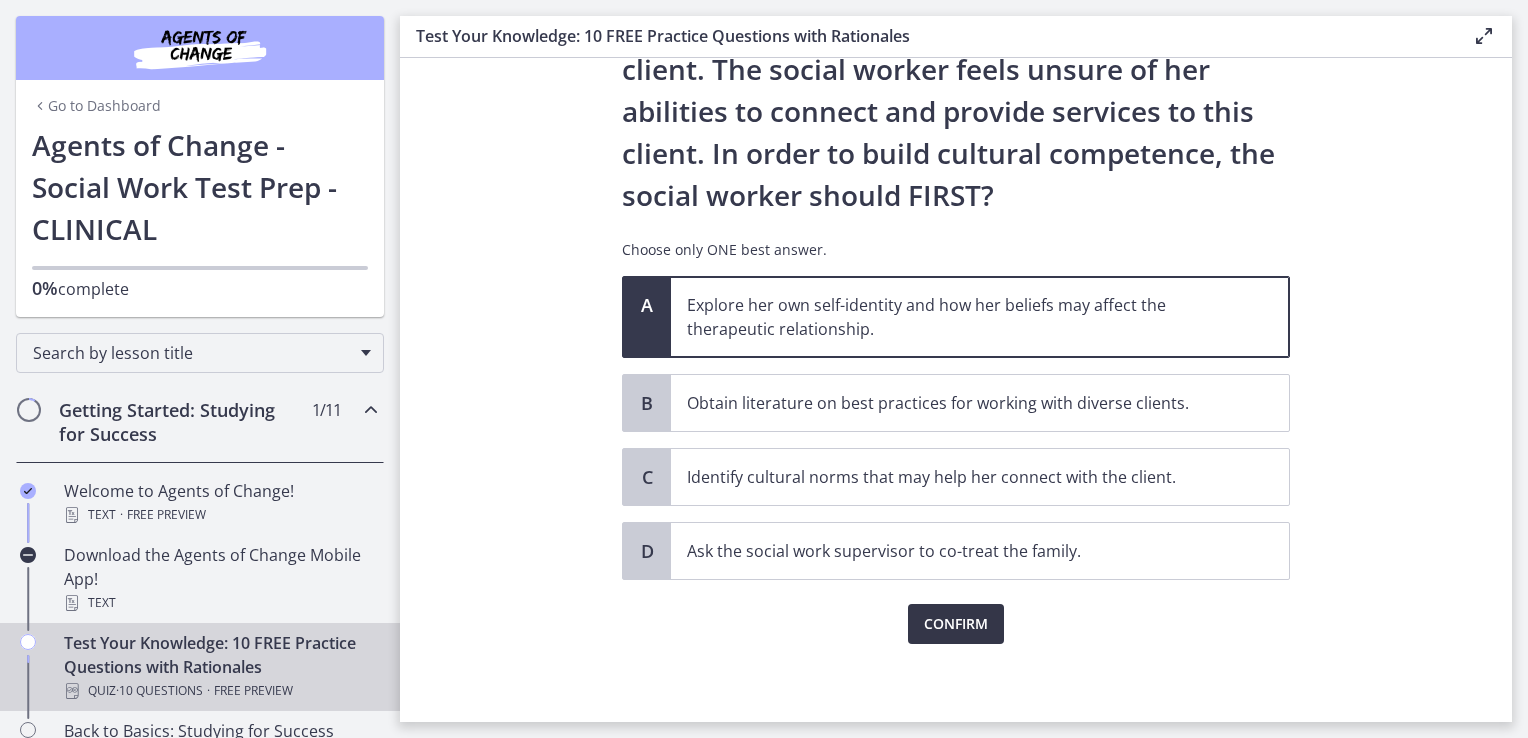 click on "Confirm" at bounding box center [956, 624] 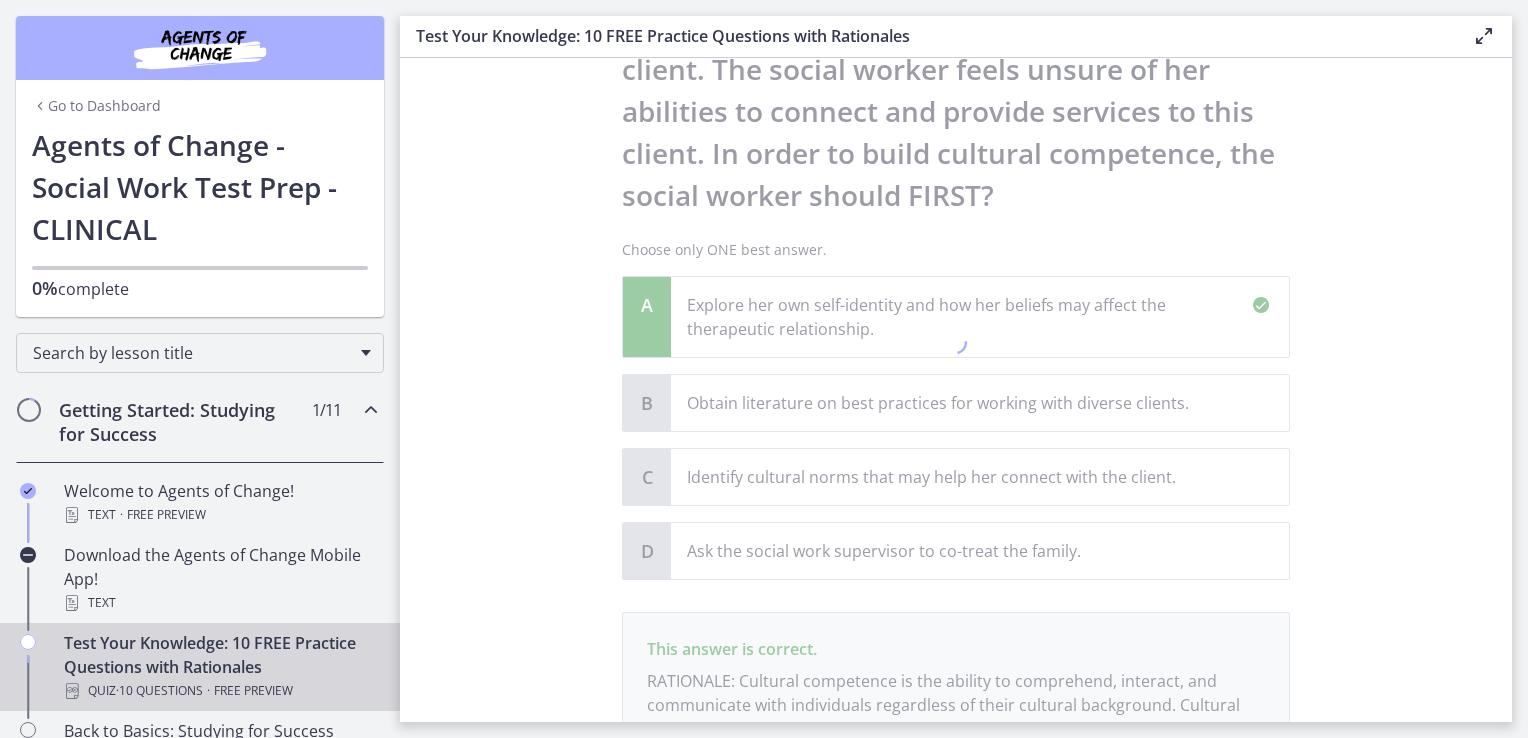 scroll, scrollTop: 517, scrollLeft: 0, axis: vertical 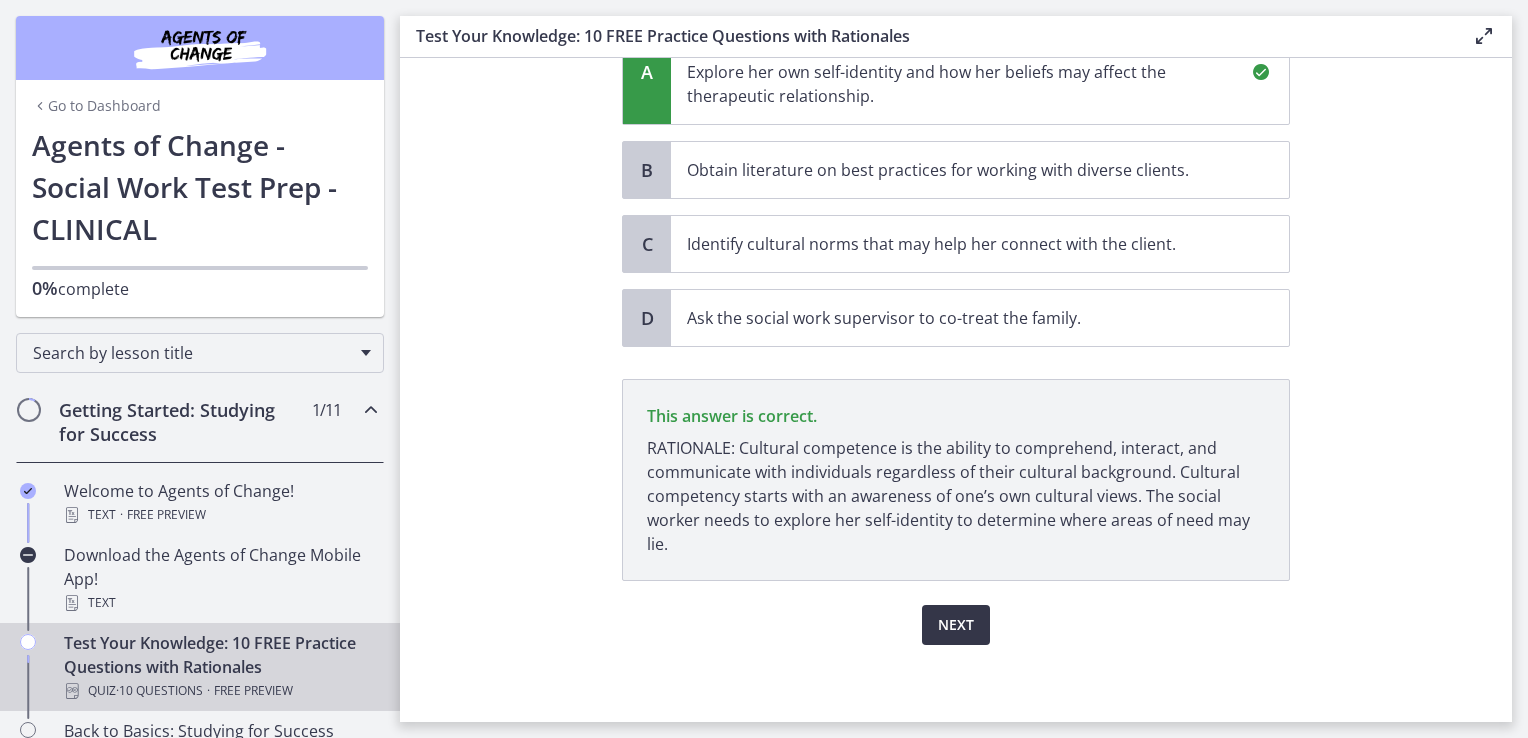 click on "Next" at bounding box center [956, 625] 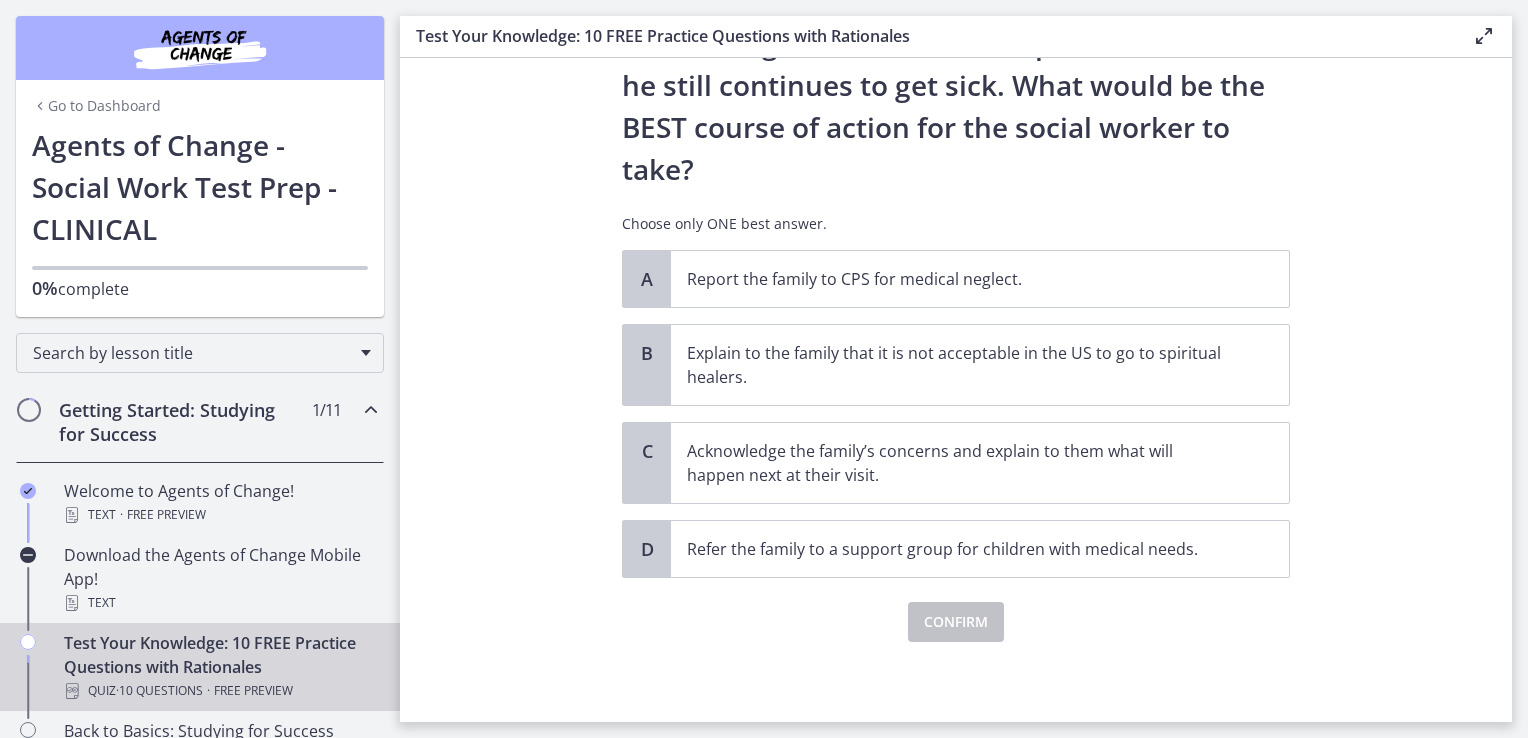 scroll, scrollTop: 0, scrollLeft: 0, axis: both 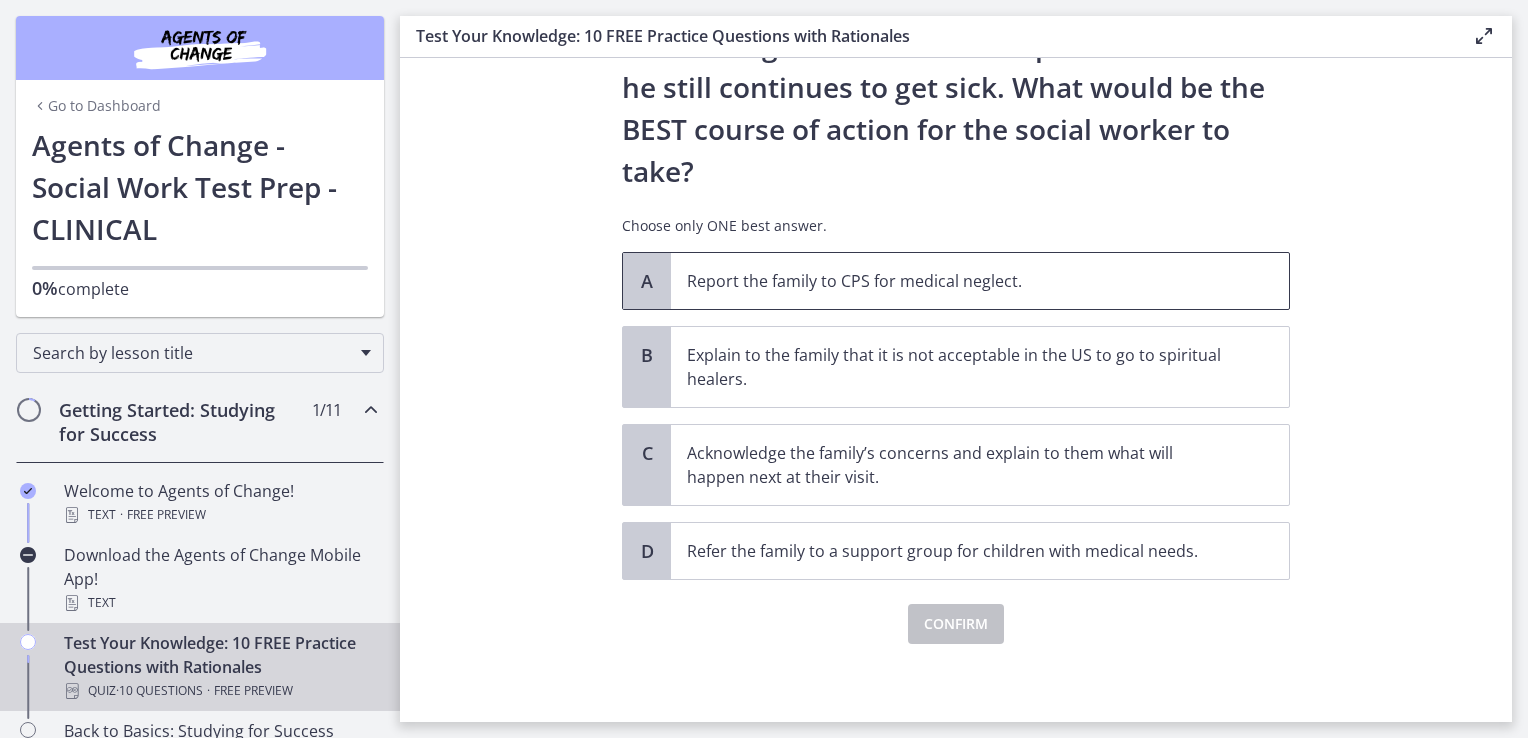 click on "Report the family to CPS for medical neglect." at bounding box center [960, 281] 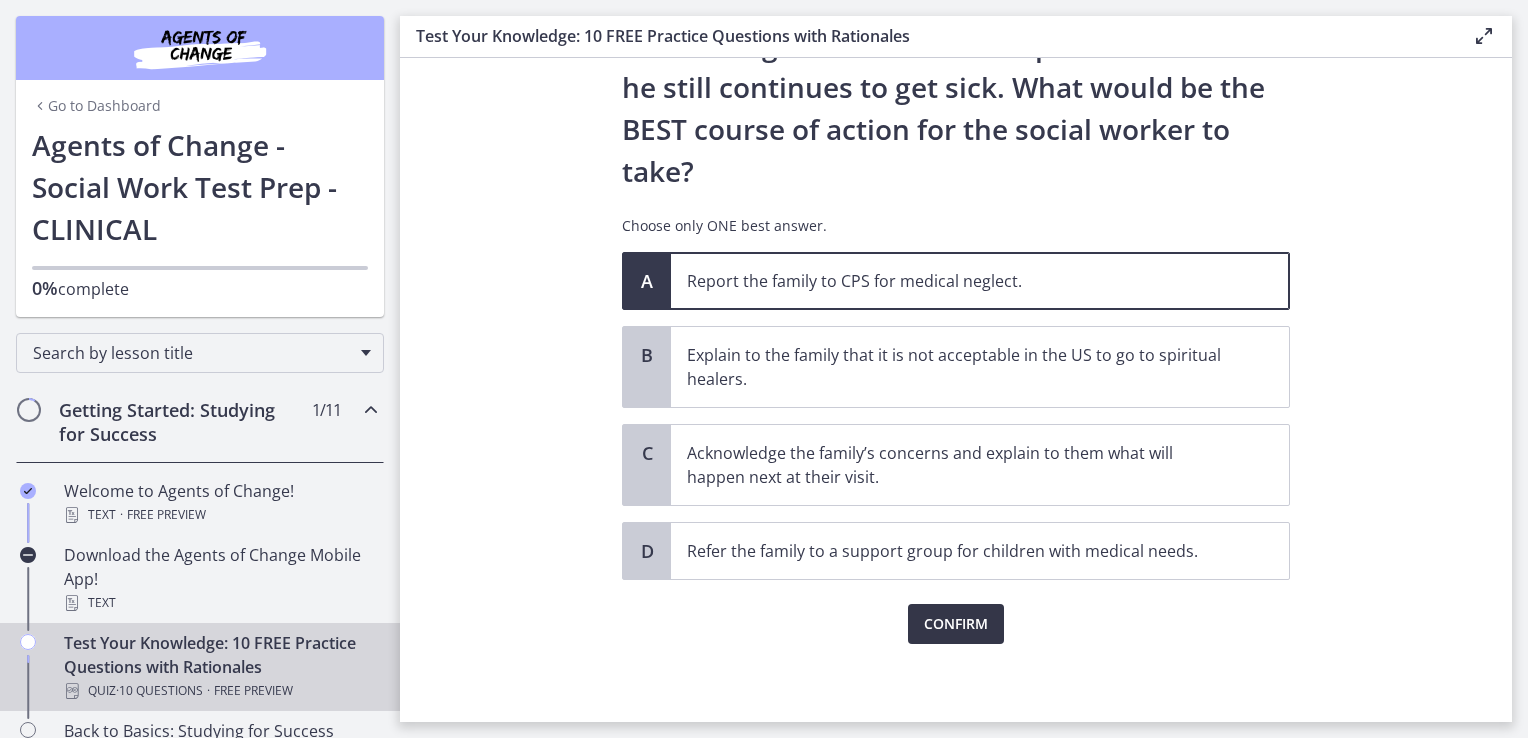 click on "Confirm" at bounding box center (956, 624) 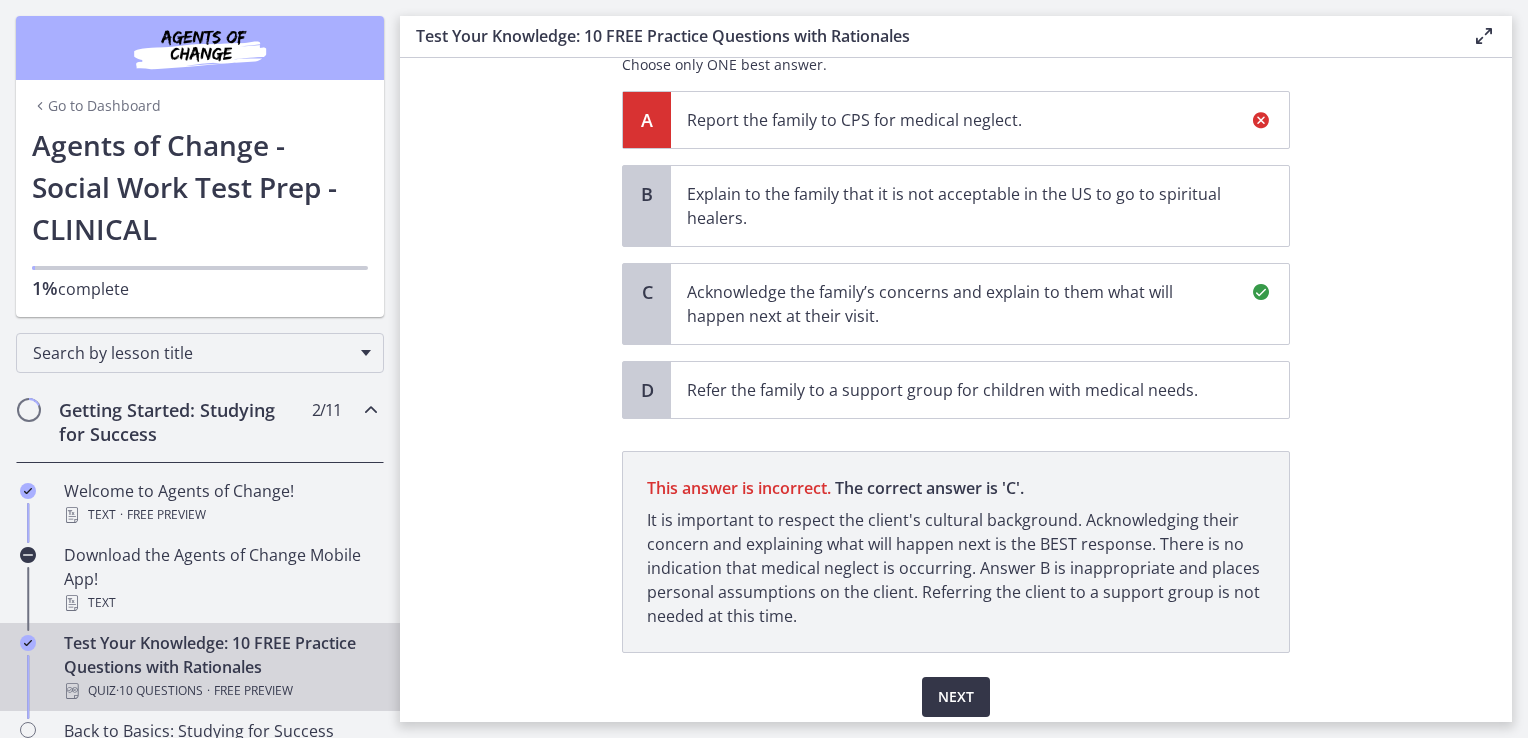 scroll, scrollTop: 625, scrollLeft: 0, axis: vertical 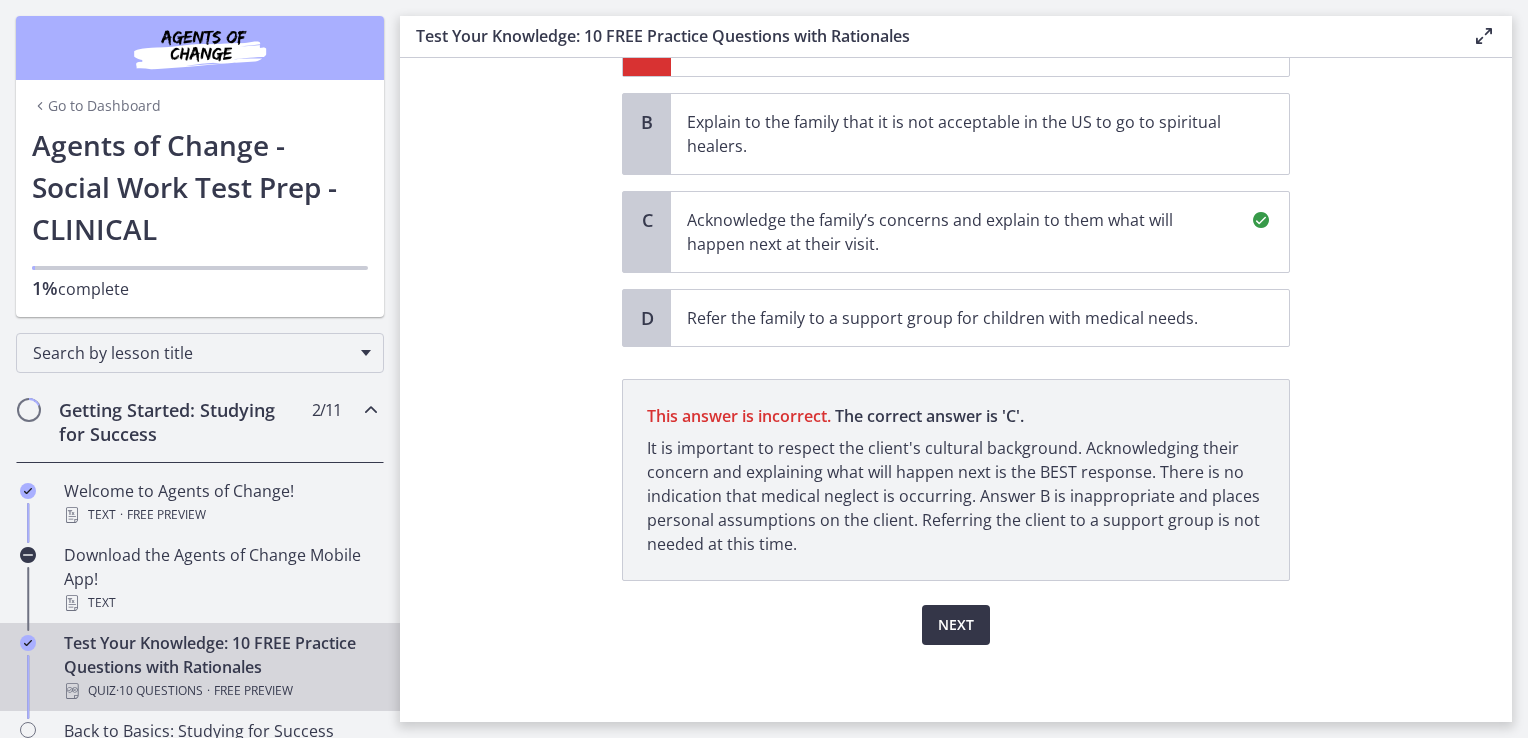 click on "Next" at bounding box center [956, 625] 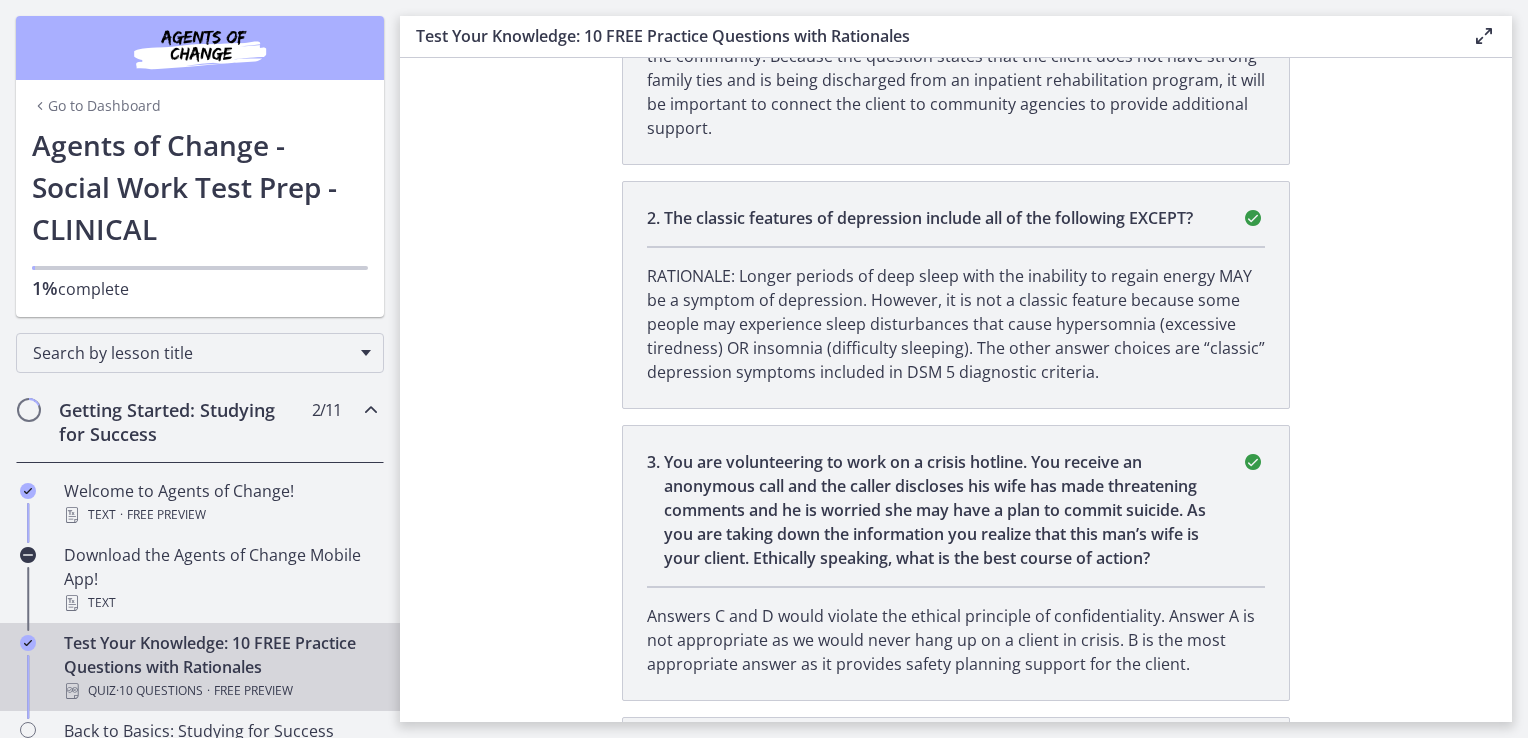 scroll, scrollTop: 0, scrollLeft: 0, axis: both 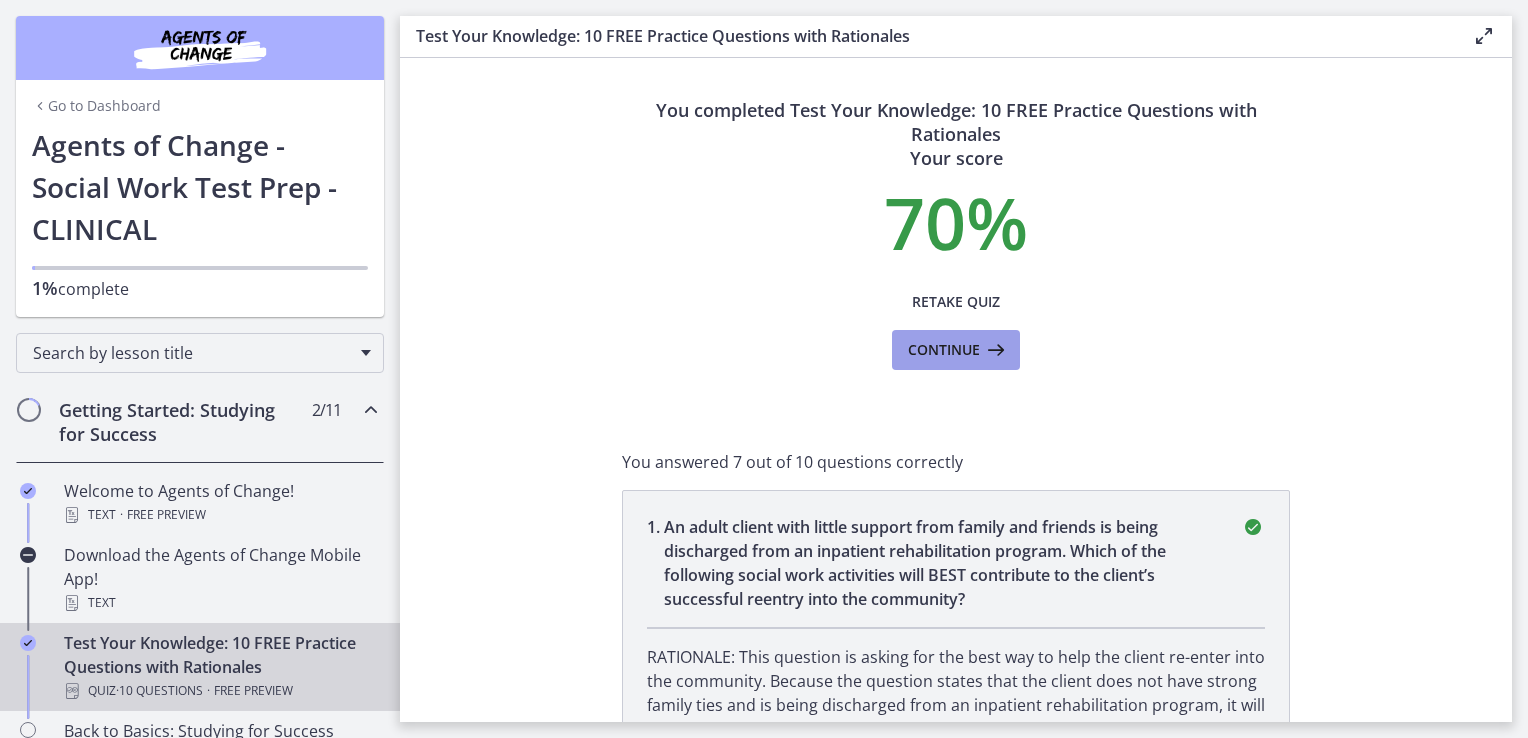 click at bounding box center [994, 350] 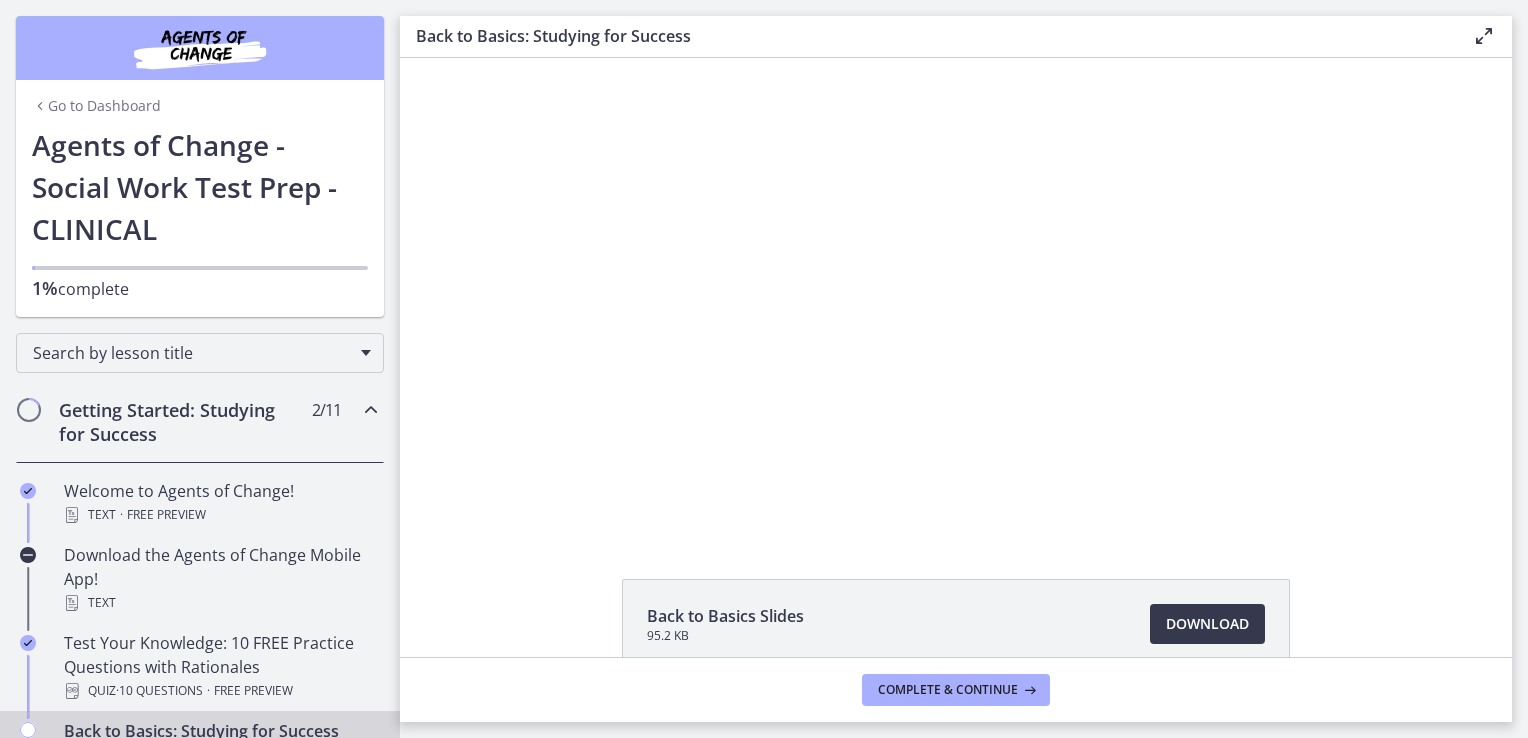 scroll, scrollTop: 0, scrollLeft: 0, axis: both 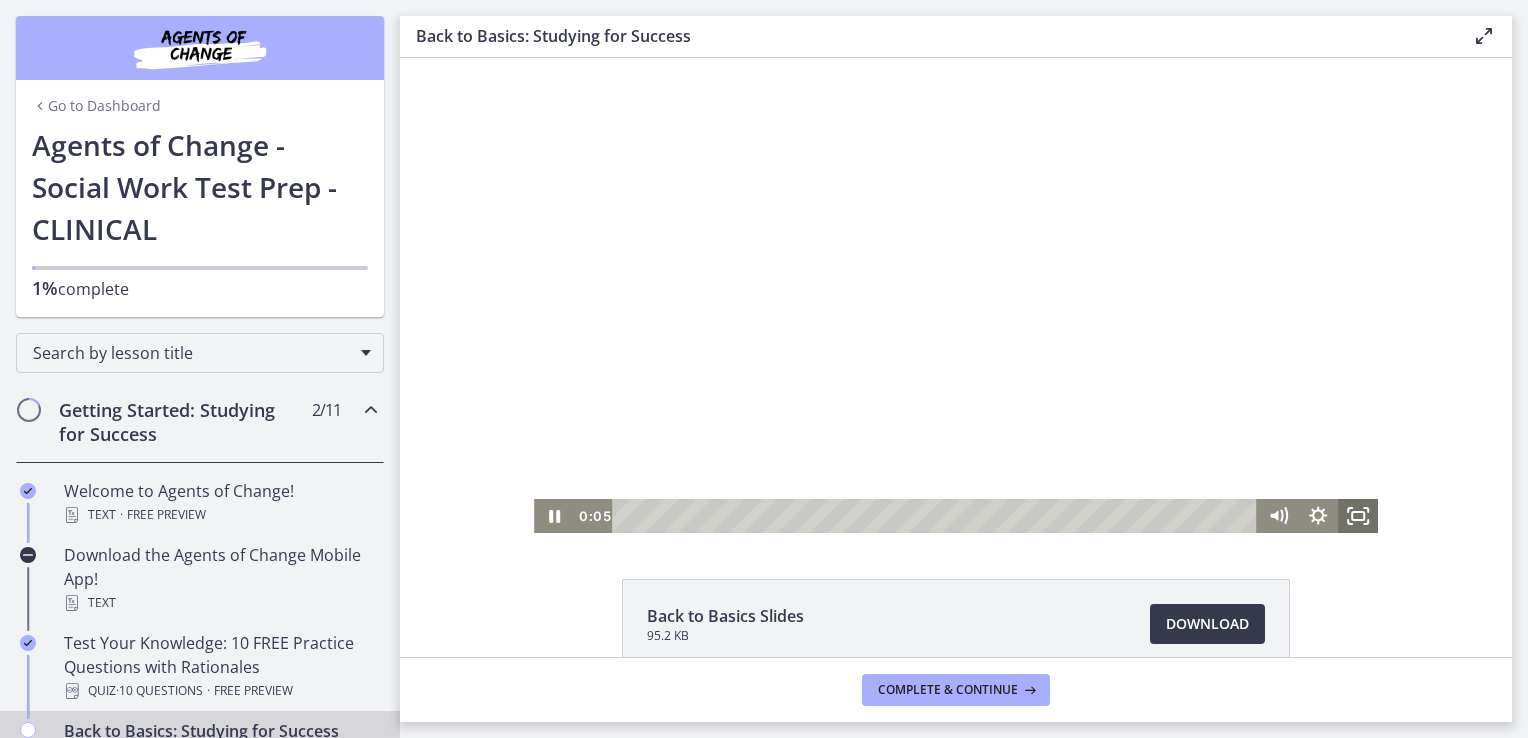 drag, startPoint x: 1344, startPoint y: 513, endPoint x: 1748, endPoint y: 645, distance: 425.01764 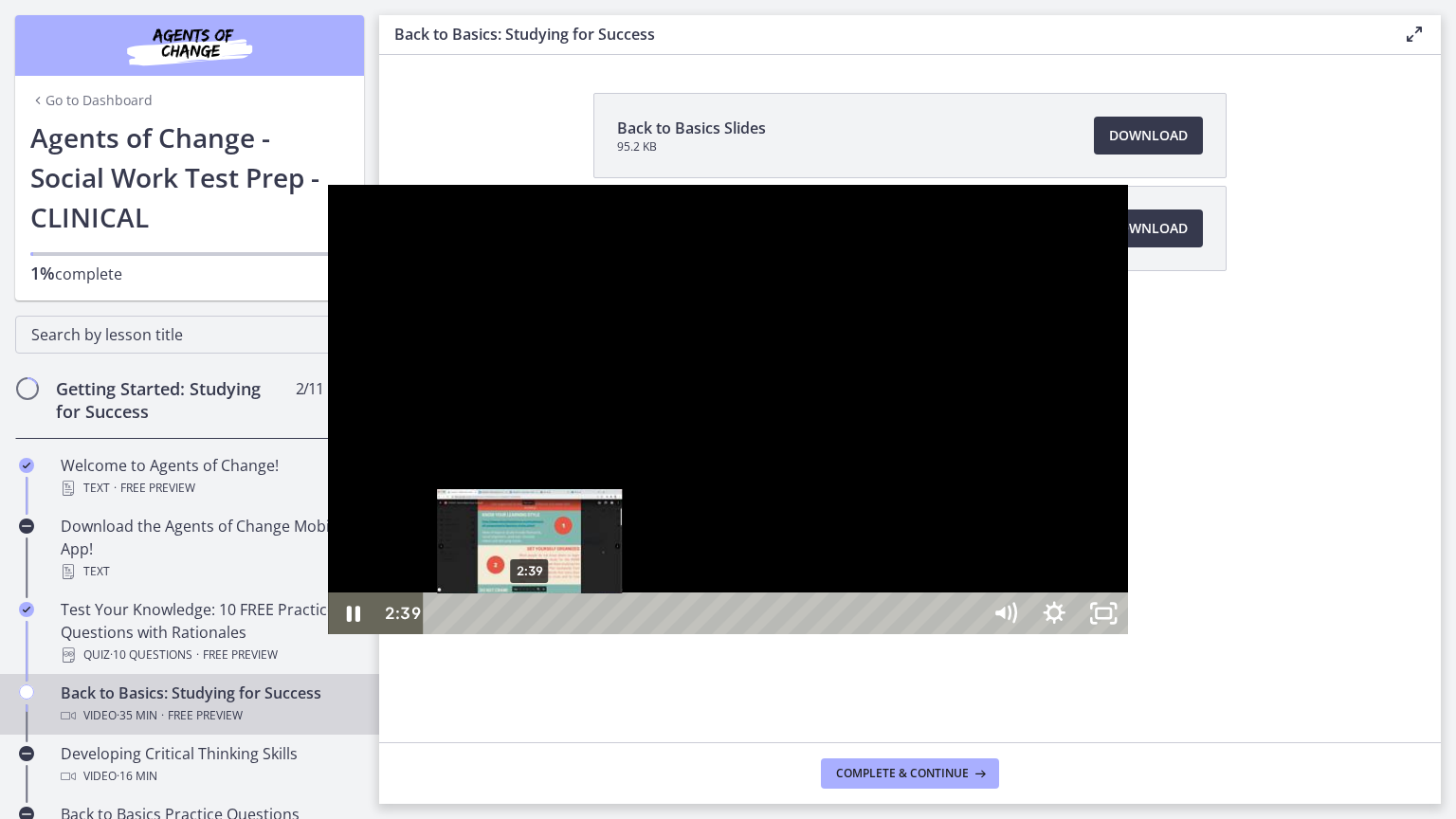 drag, startPoint x: 186, startPoint y: 800, endPoint x: 204, endPoint y: 795, distance: 18.681542 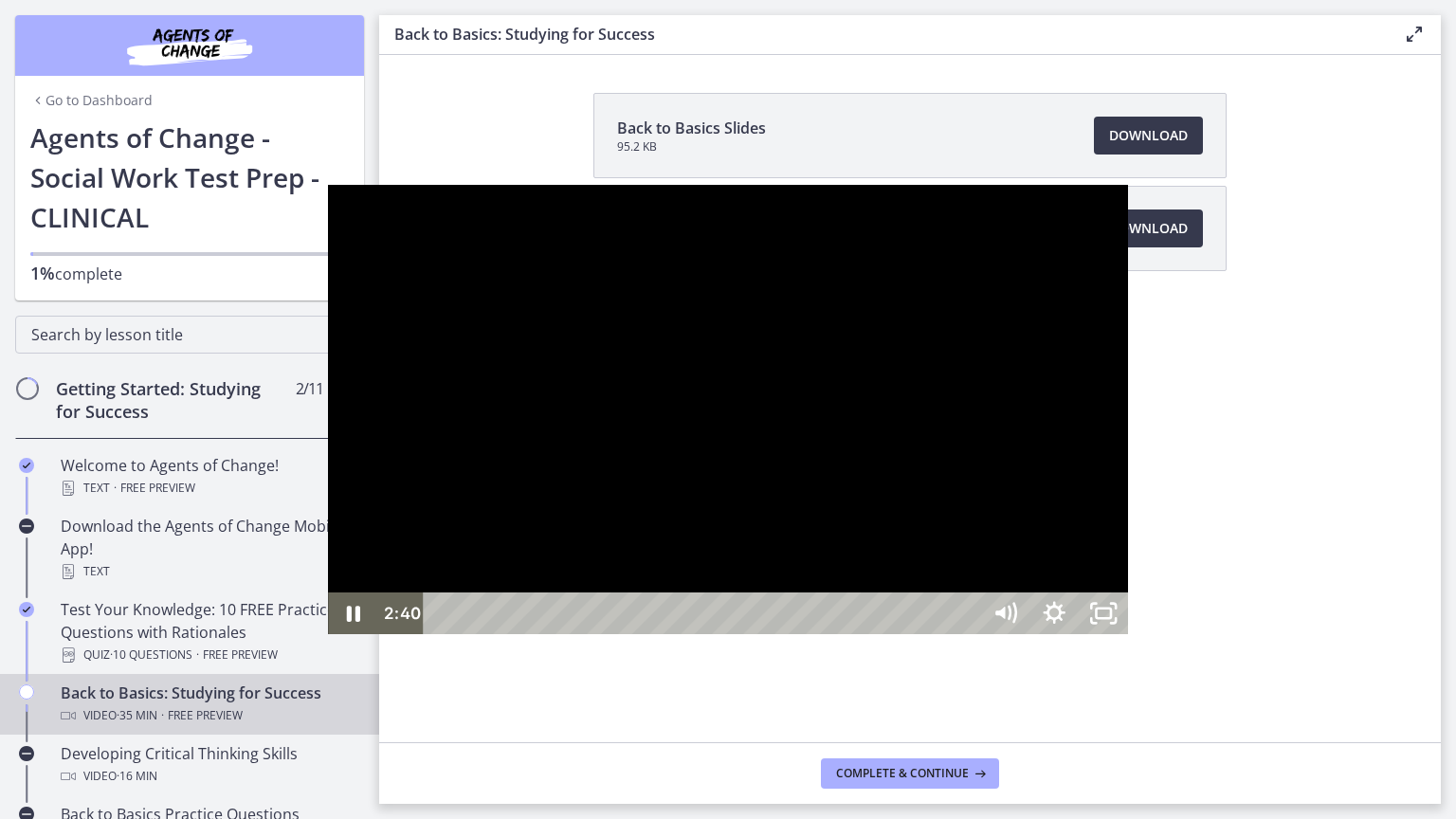 click at bounding box center [728, 410] 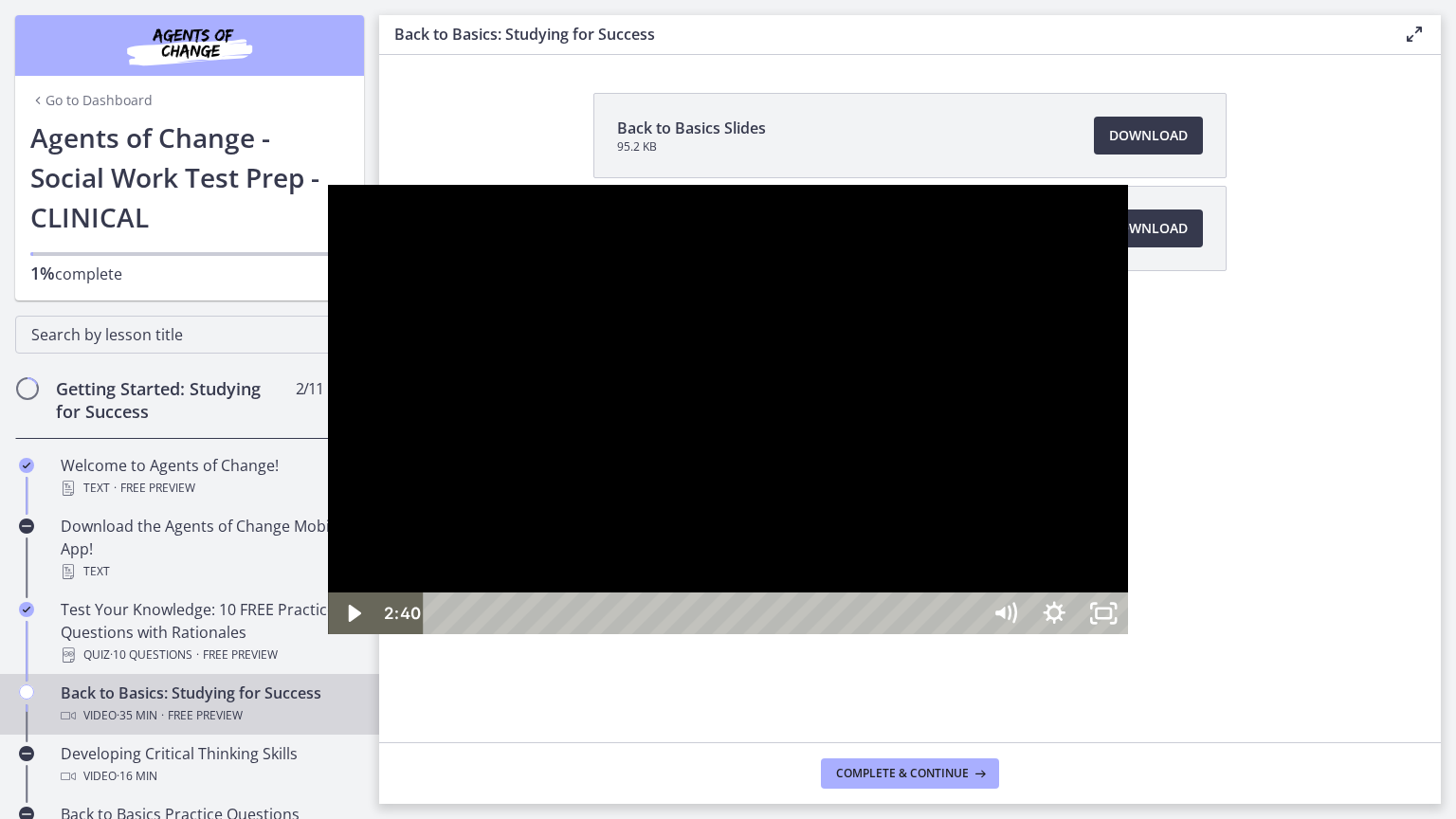 click at bounding box center (728, 410) 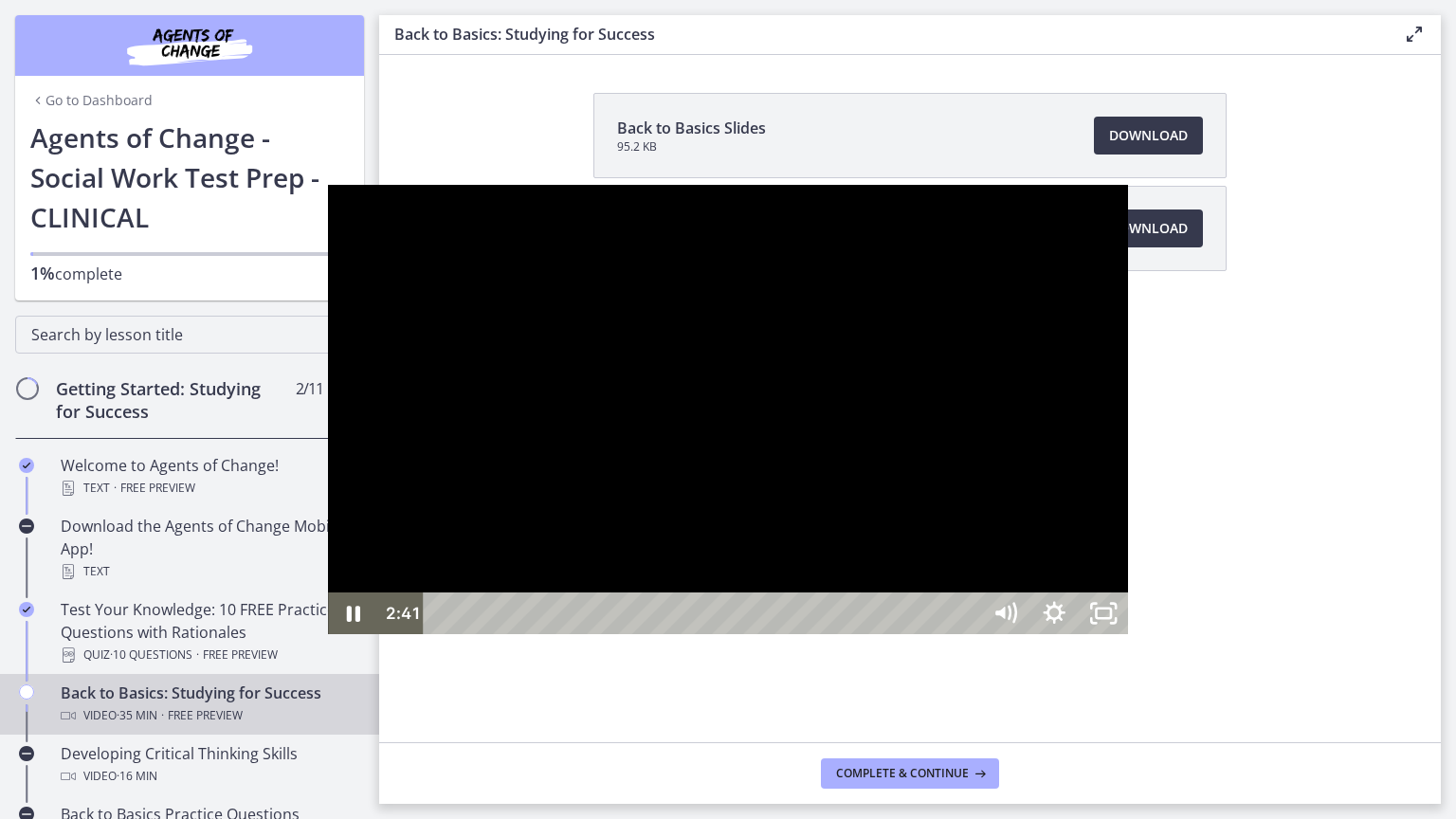 click at bounding box center (728, 410) 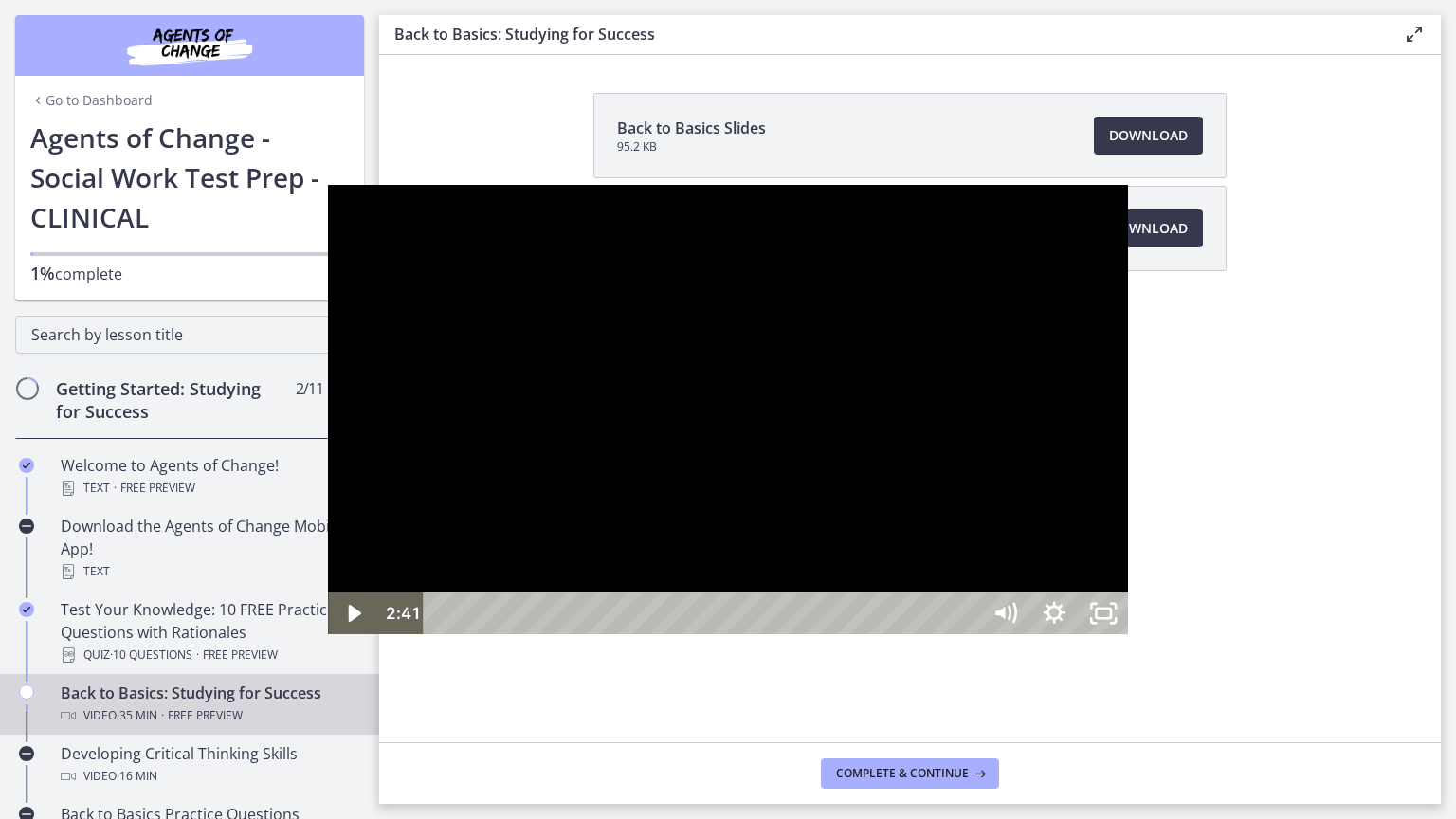 click at bounding box center [728, 410] 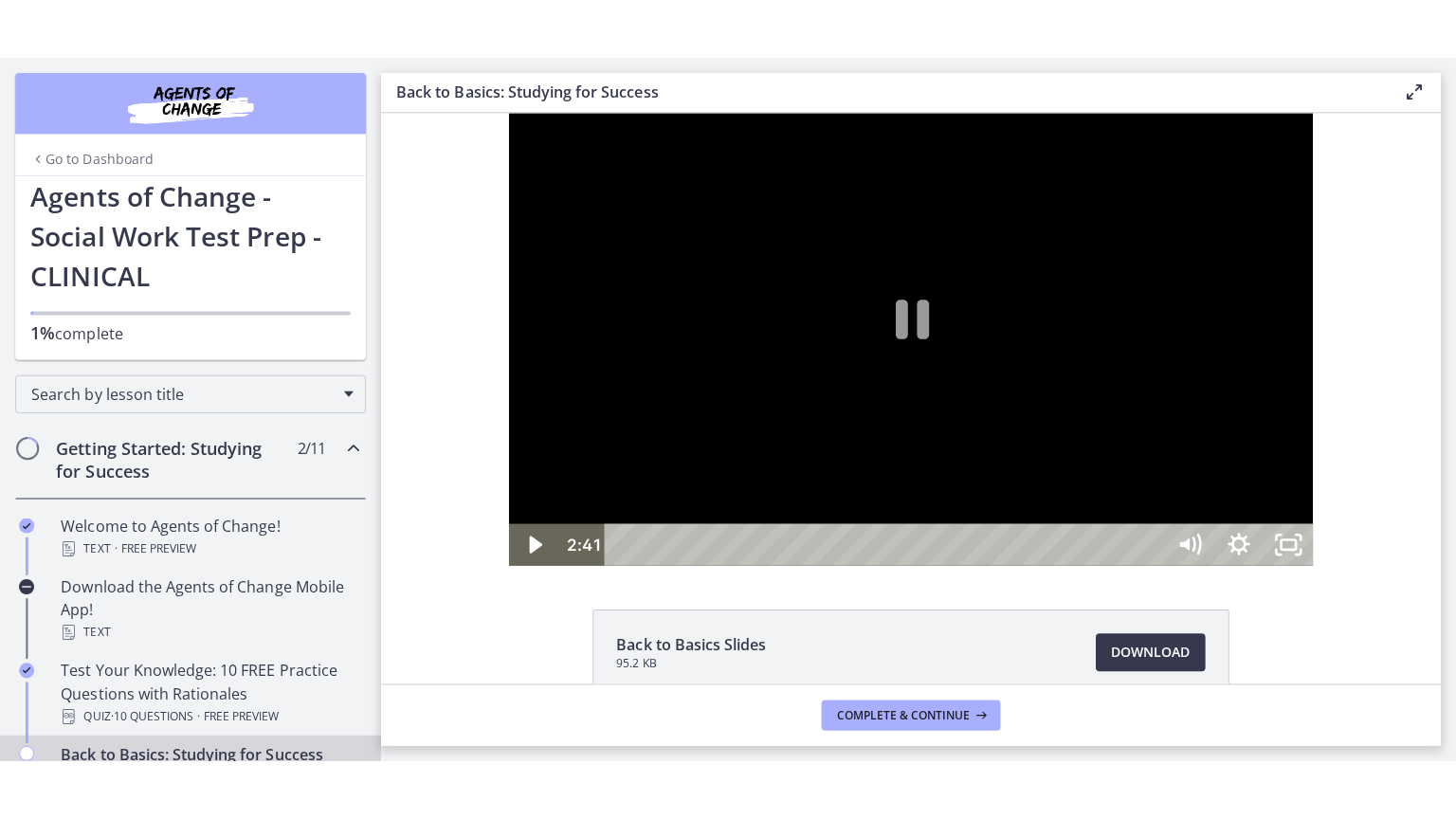 click at bounding box center [908, 337] 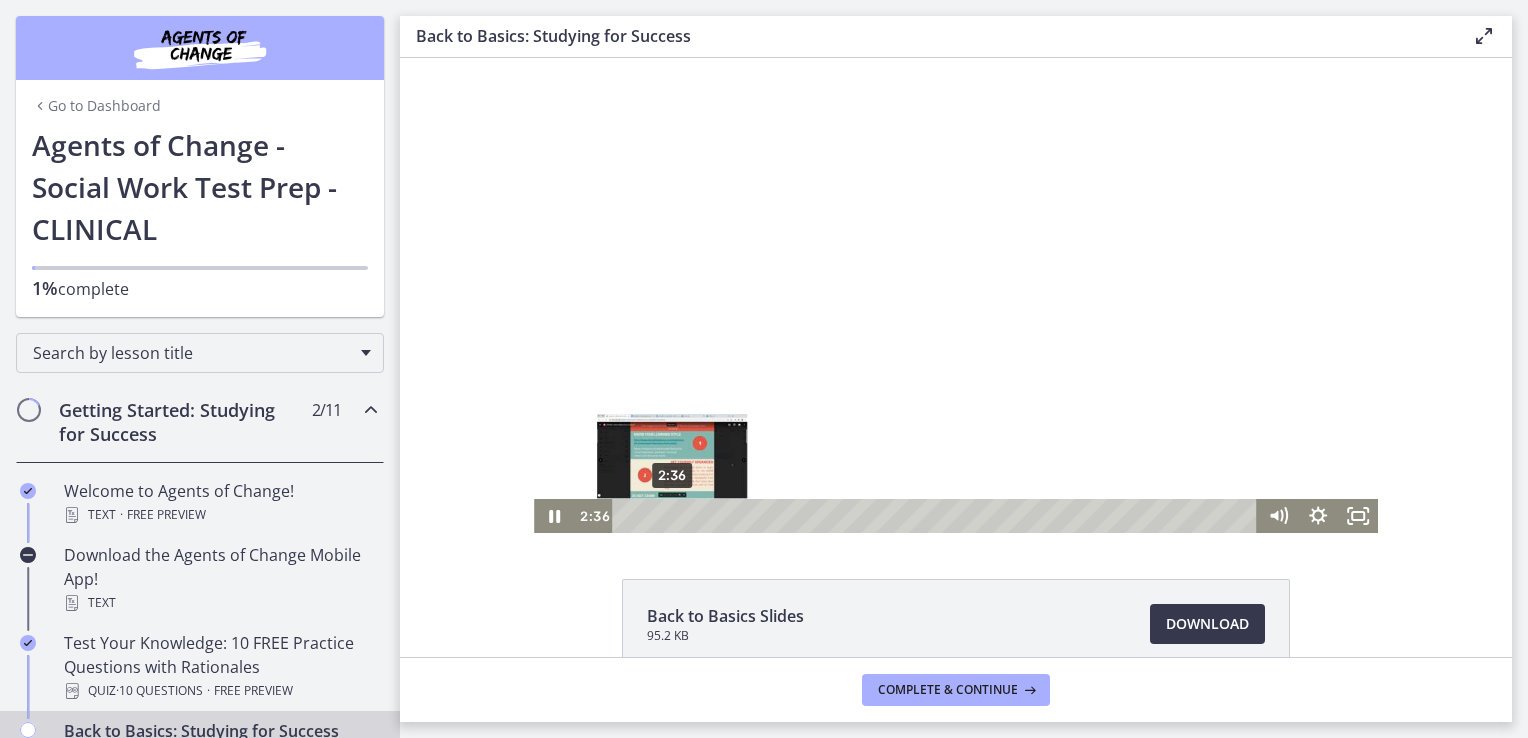 click at bounding box center [672, 515] 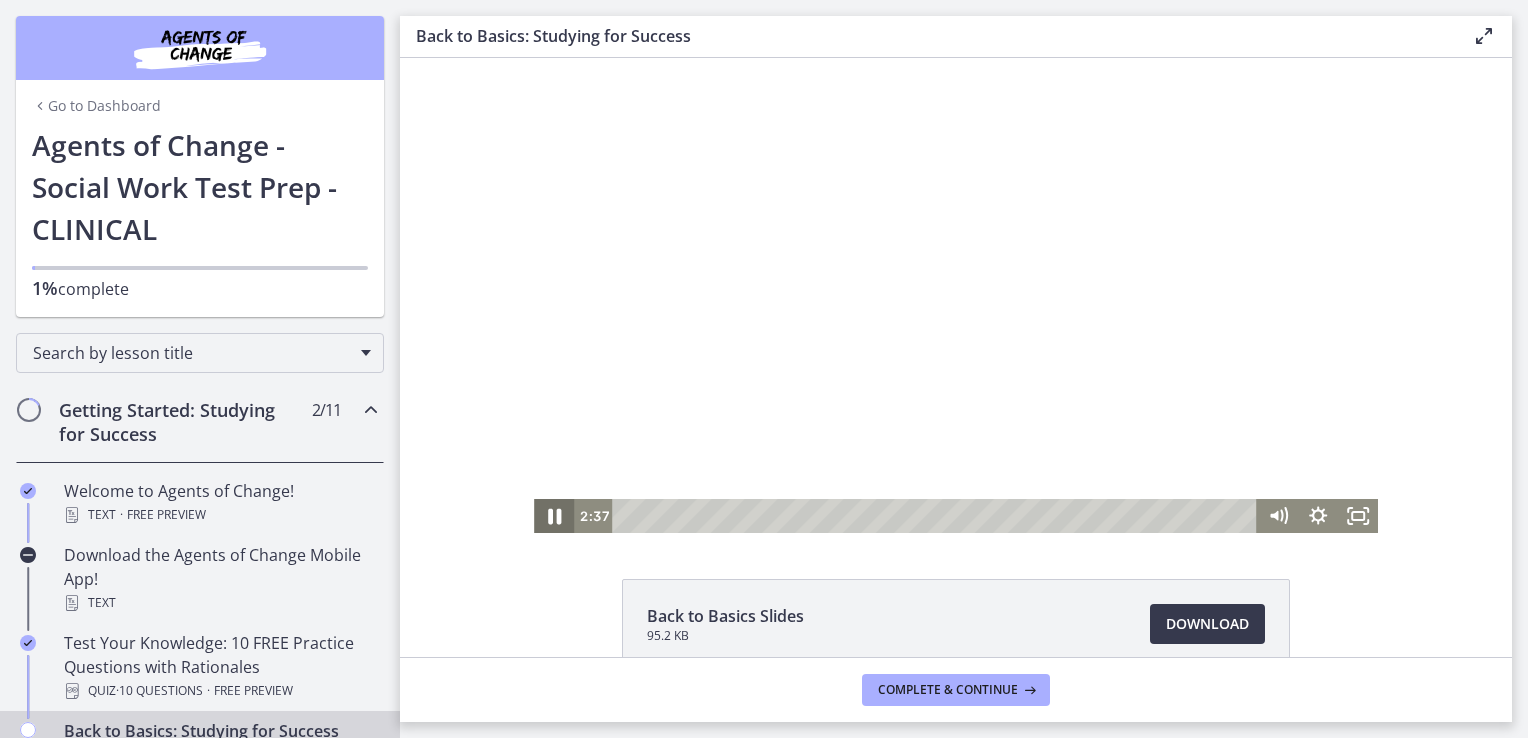 click 